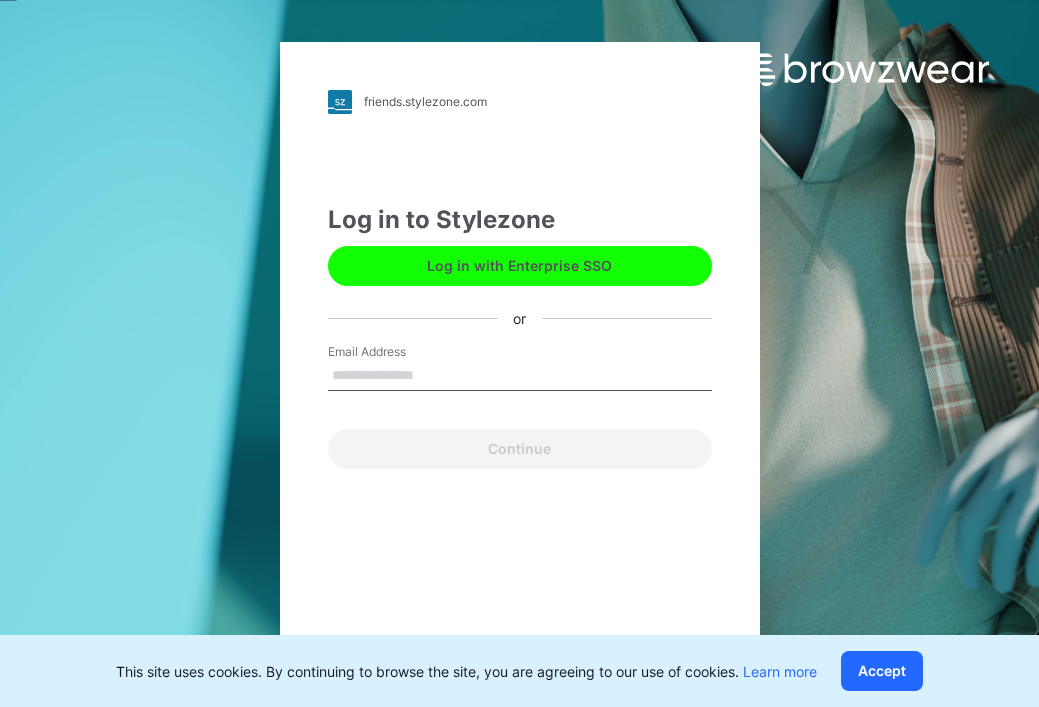 scroll, scrollTop: 0, scrollLeft: 0, axis: both 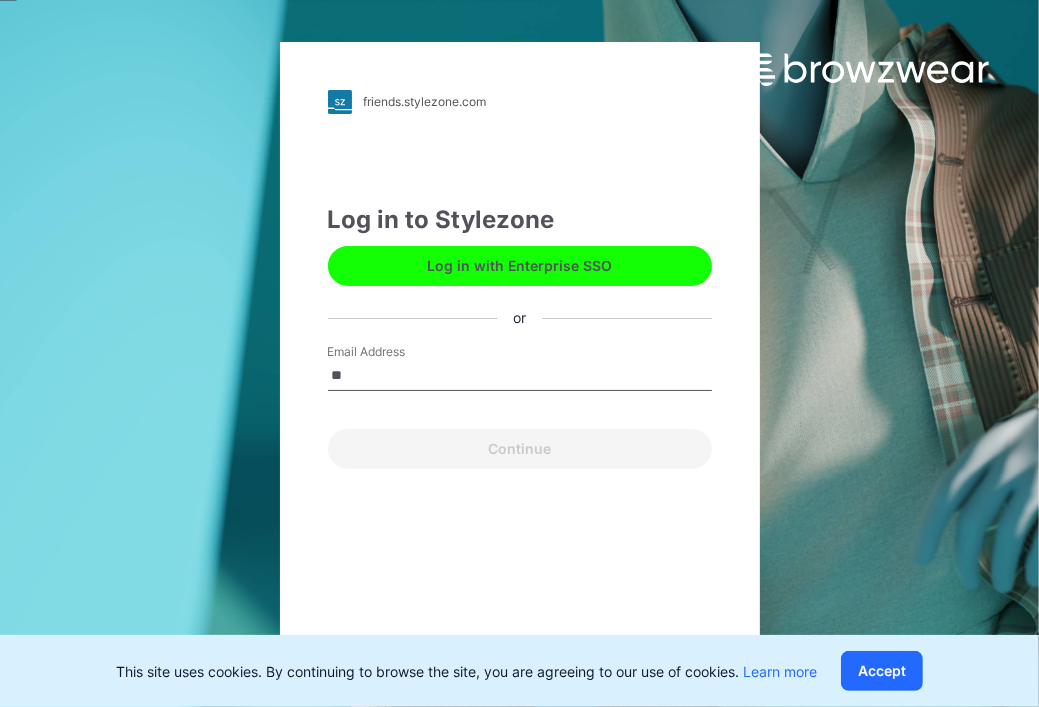 type on "**********" 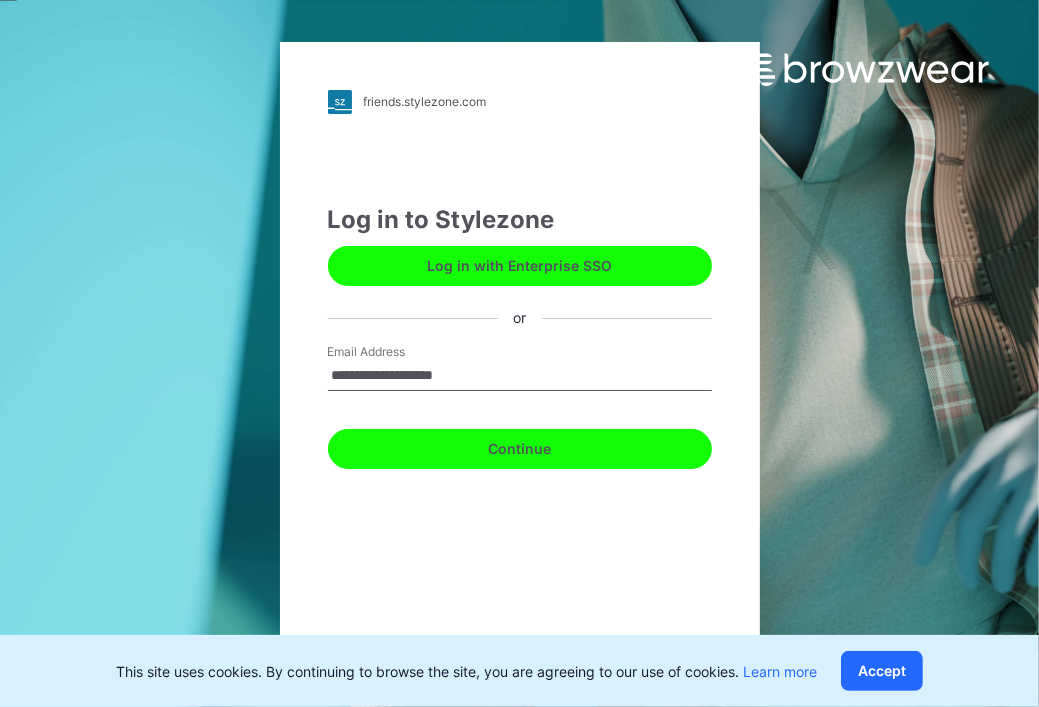 click on "Continue" at bounding box center (520, 449) 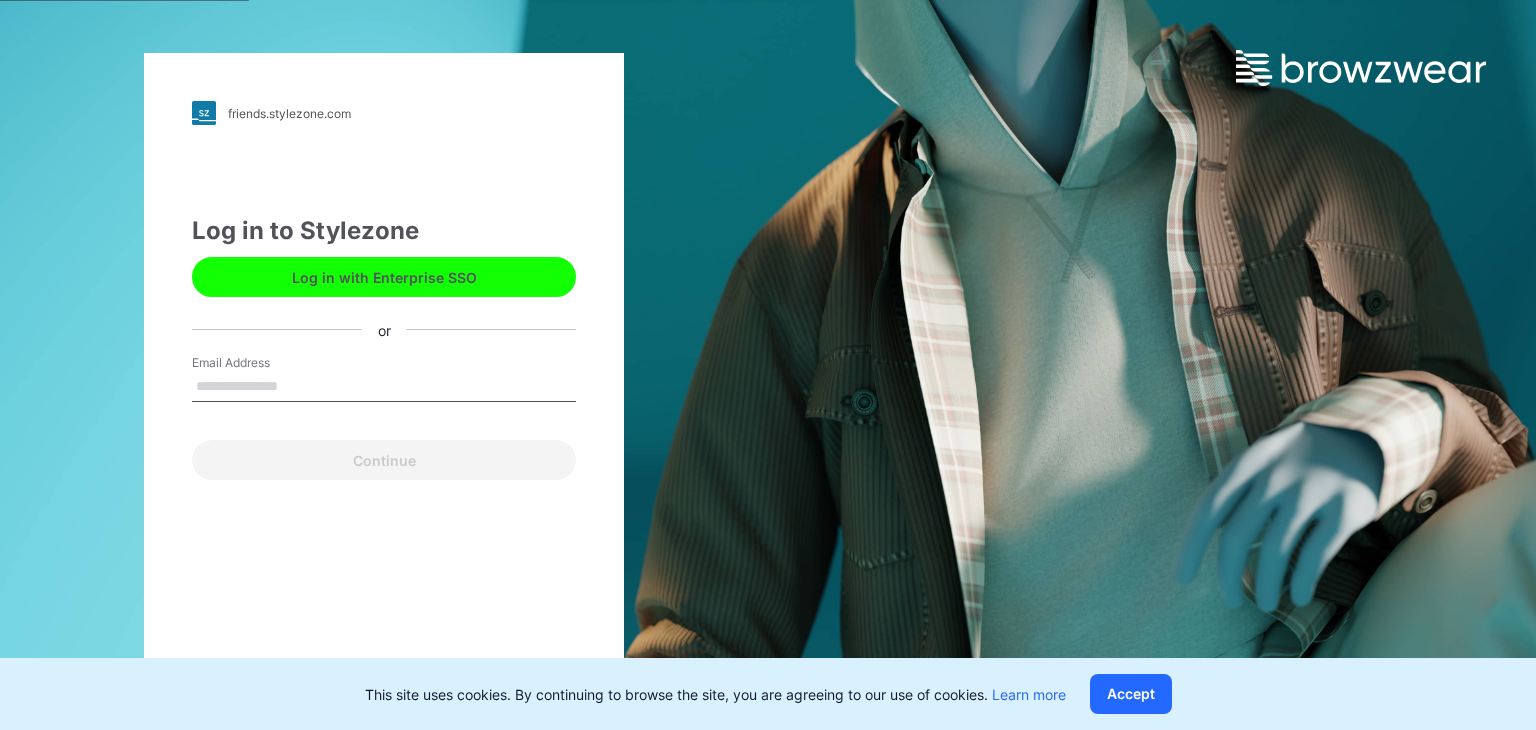 scroll, scrollTop: 0, scrollLeft: 0, axis: both 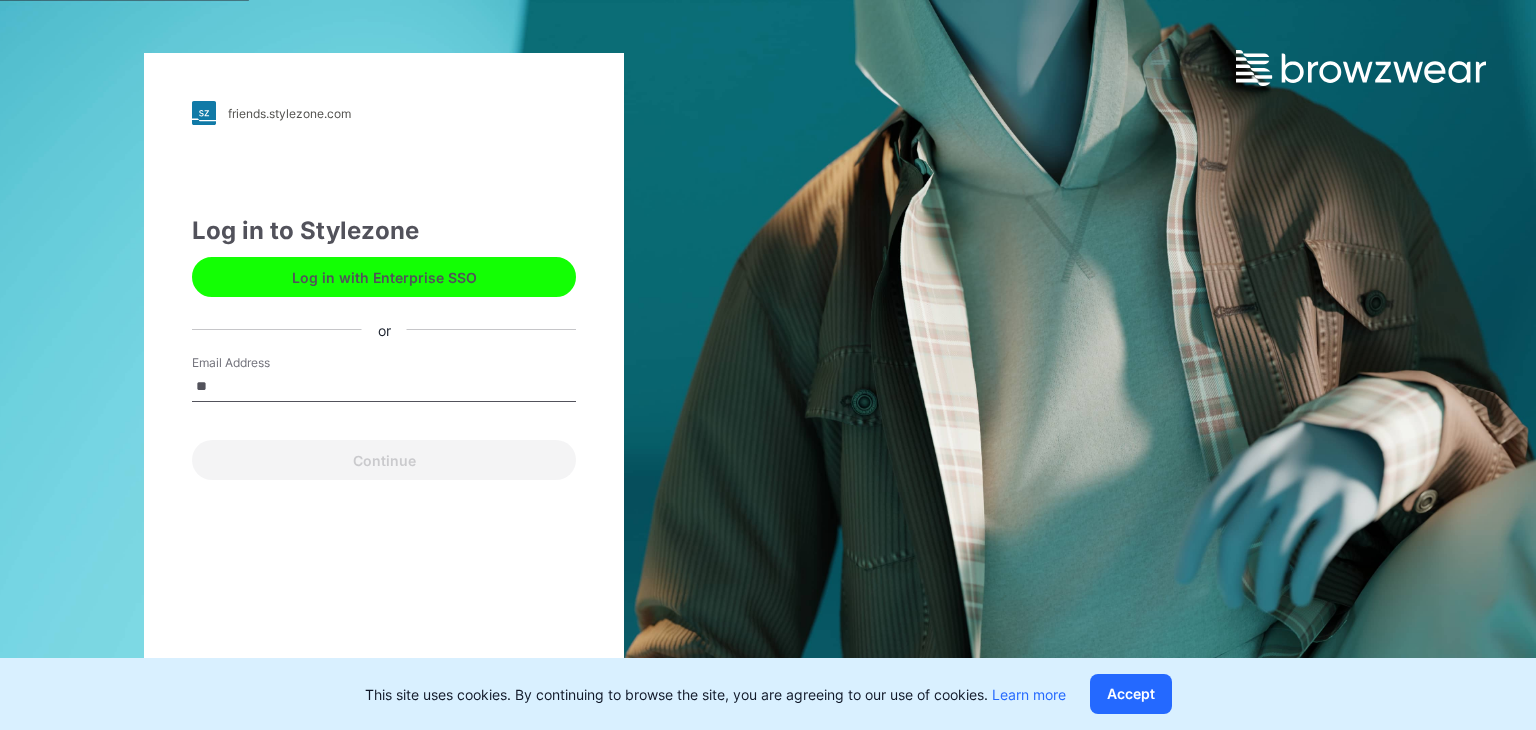 type on "**********" 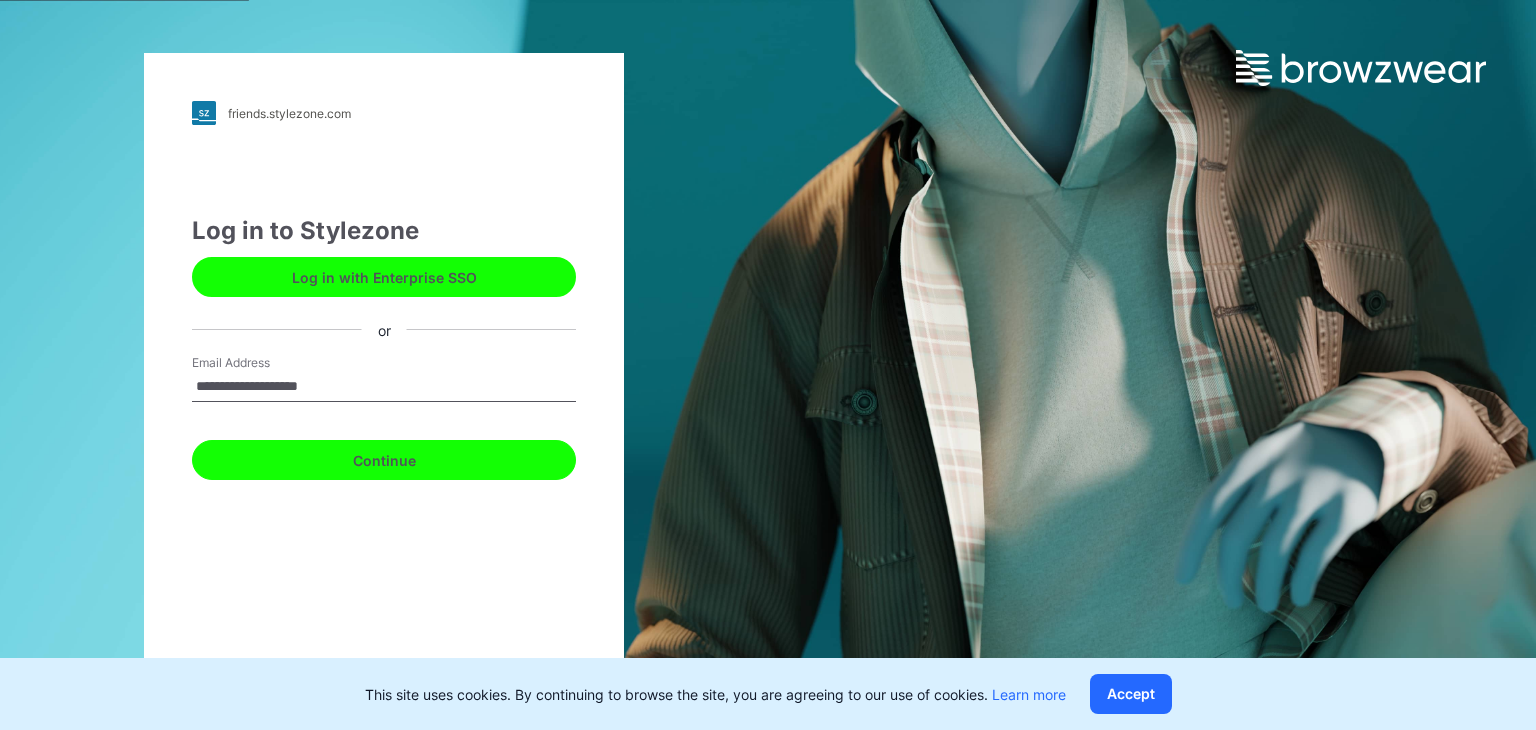 click on "Continue" at bounding box center [384, 460] 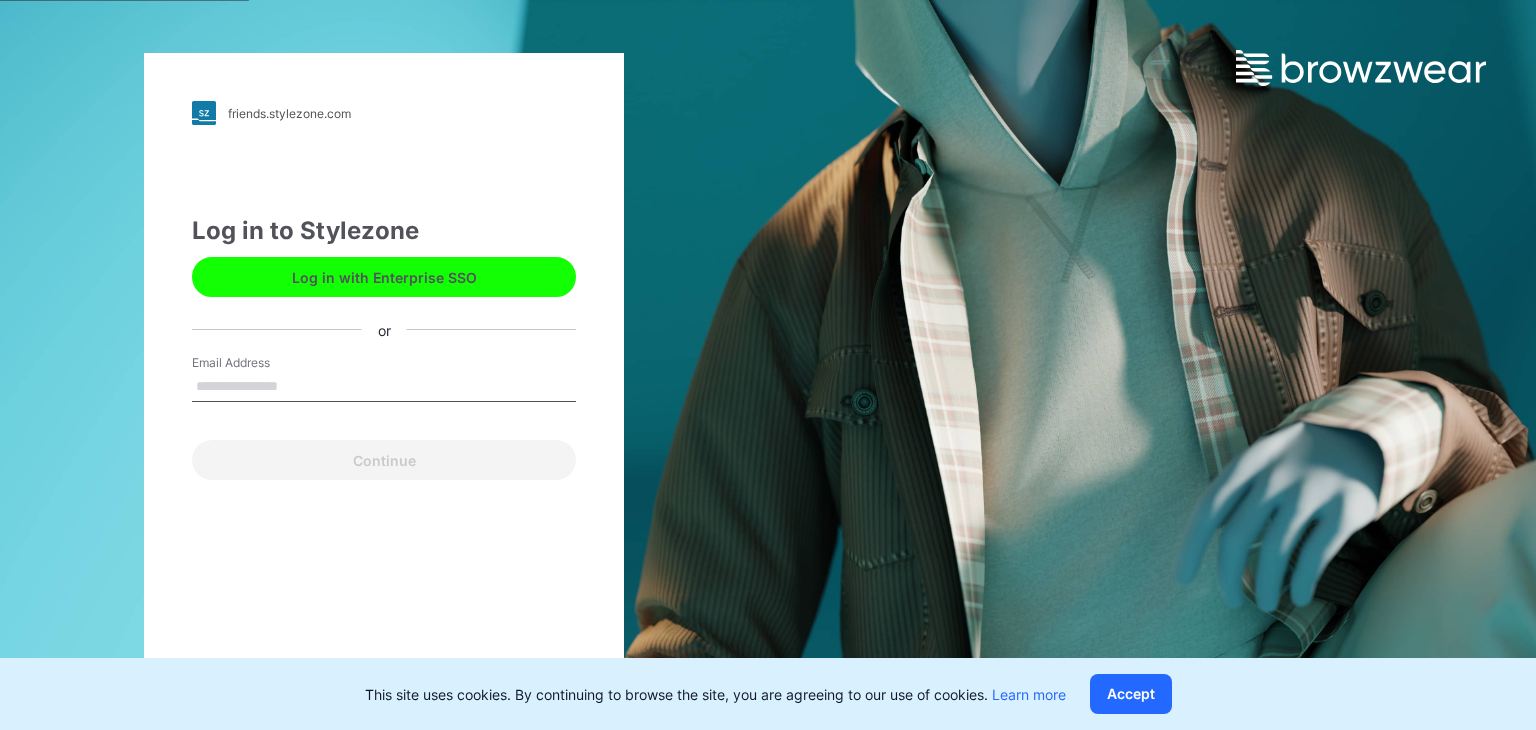 scroll, scrollTop: 0, scrollLeft: 0, axis: both 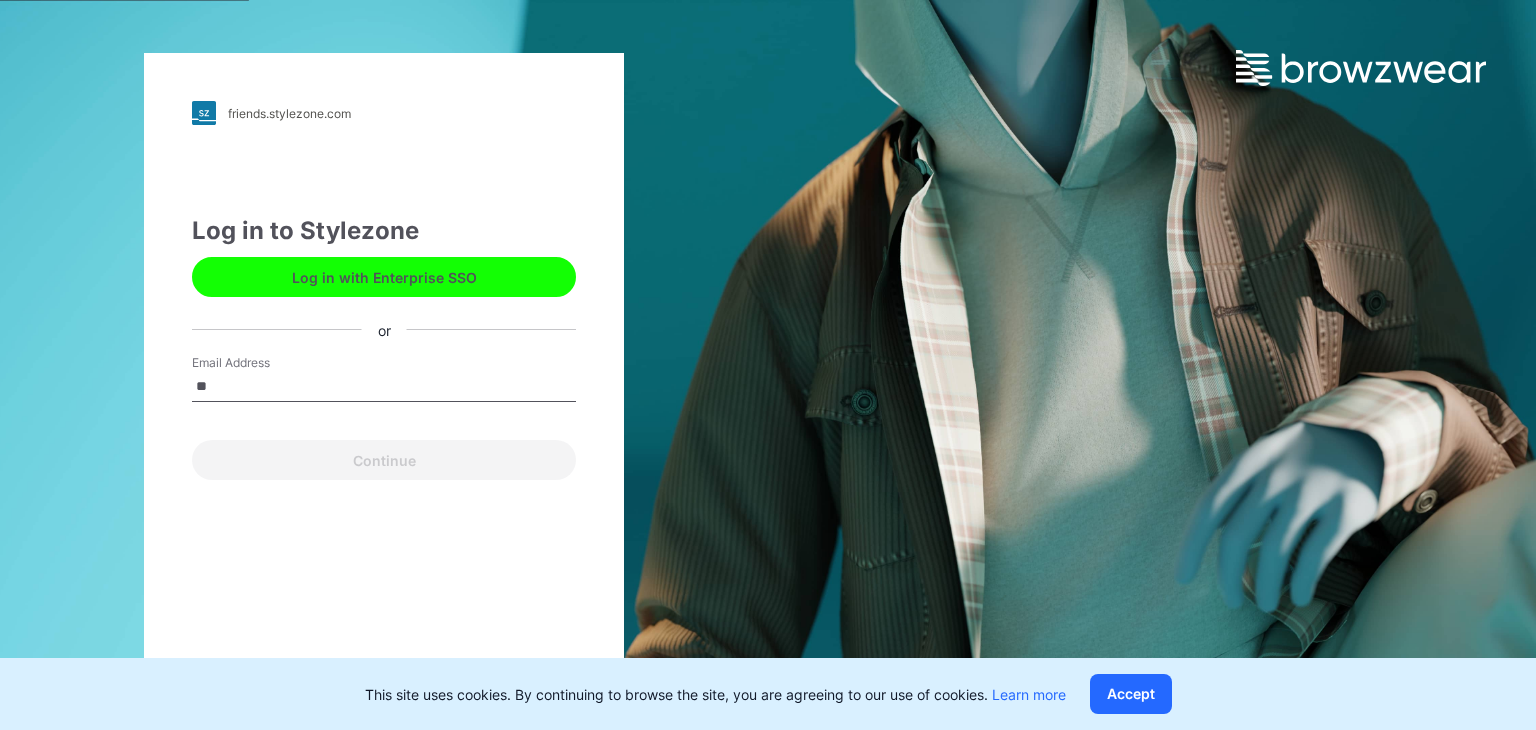 type on "**********" 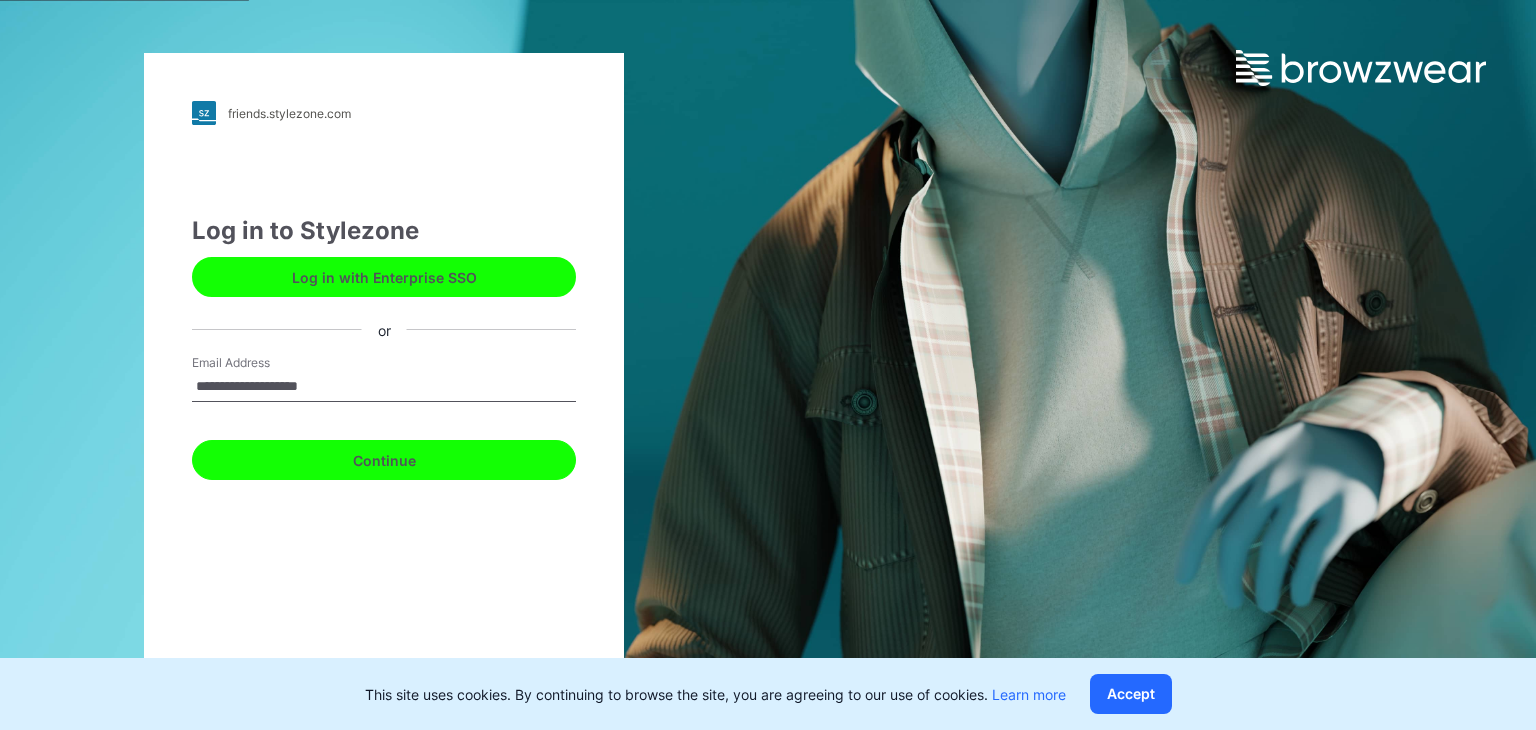 click on "Continue" at bounding box center [384, 460] 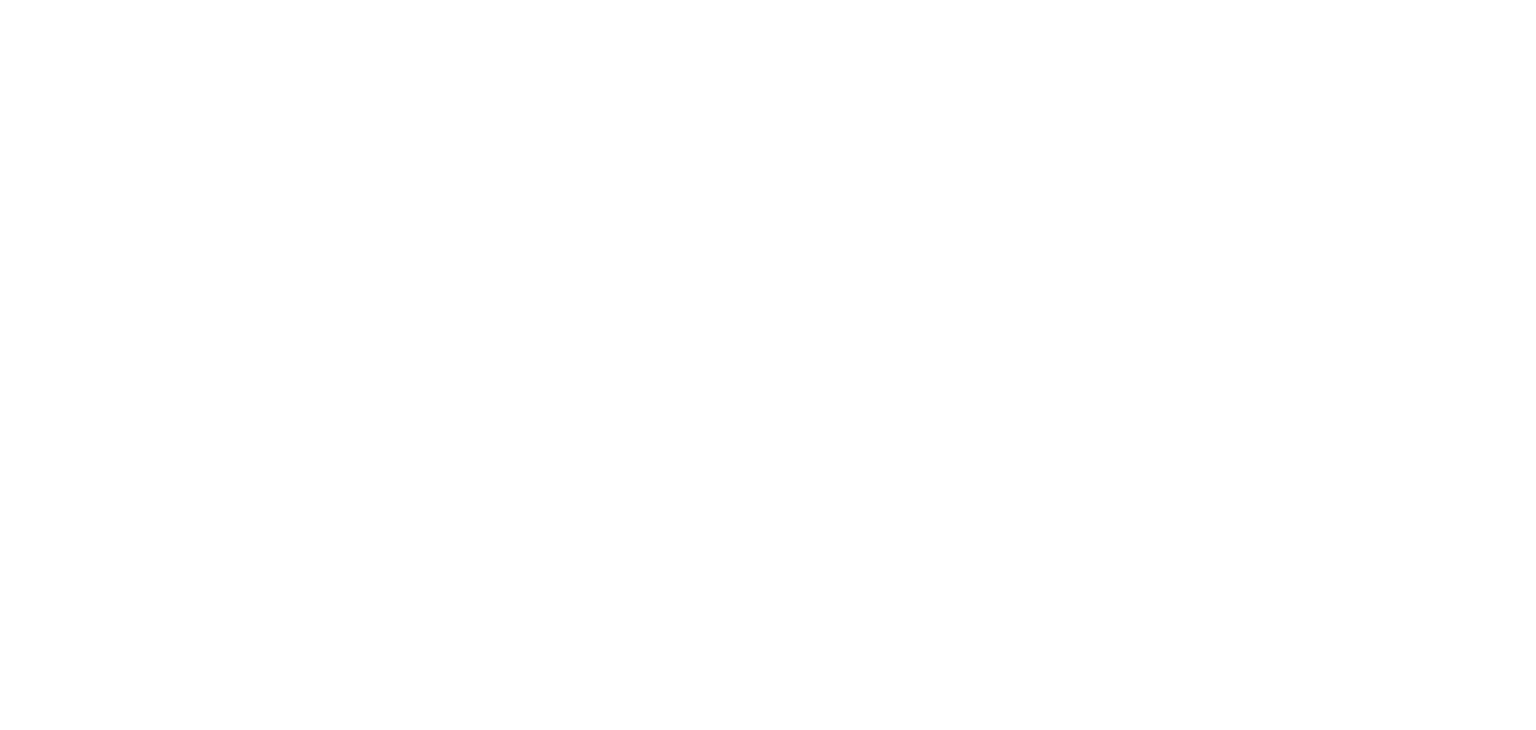 scroll, scrollTop: 0, scrollLeft: 0, axis: both 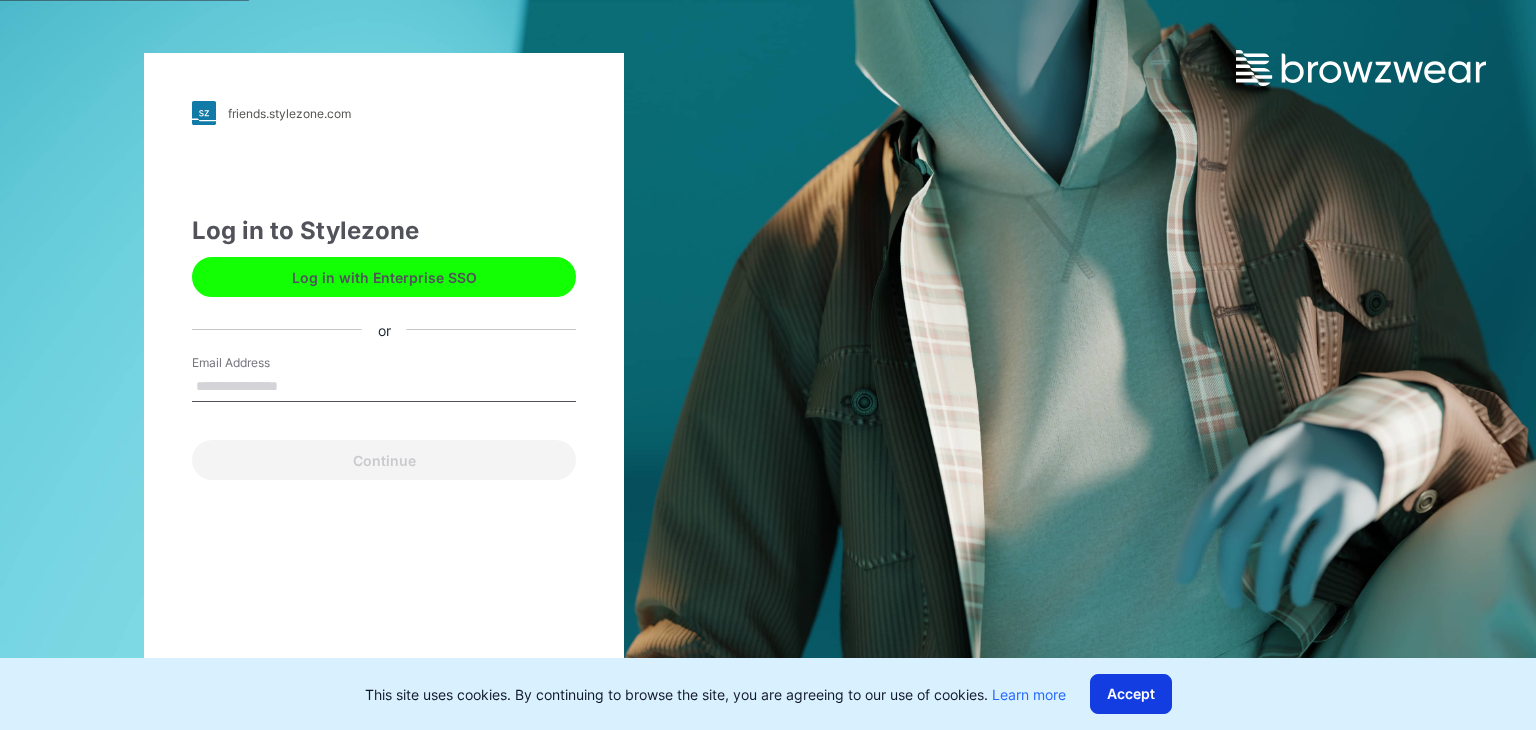 click on "Accept" at bounding box center (1131, 694) 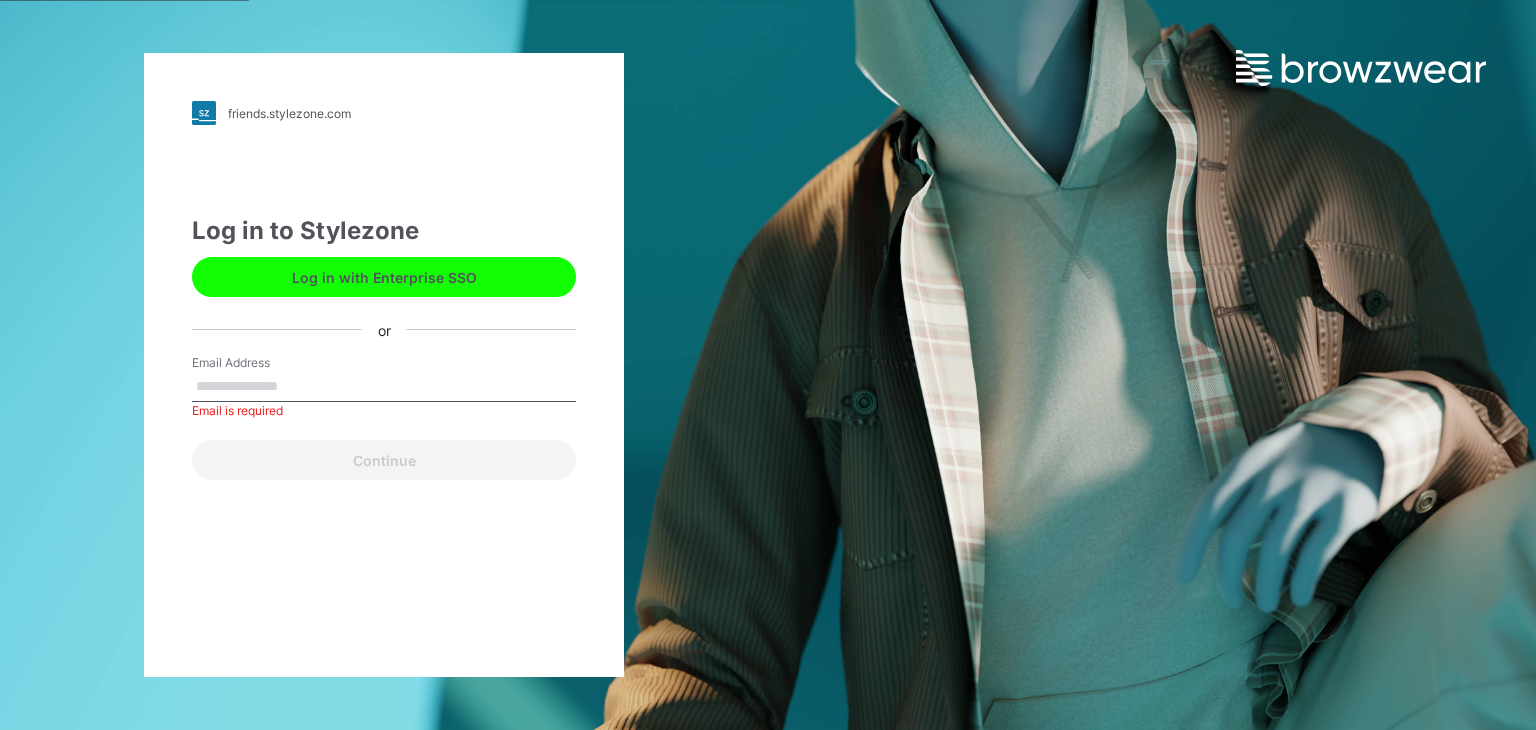 click on "Email Address" at bounding box center [384, 387] 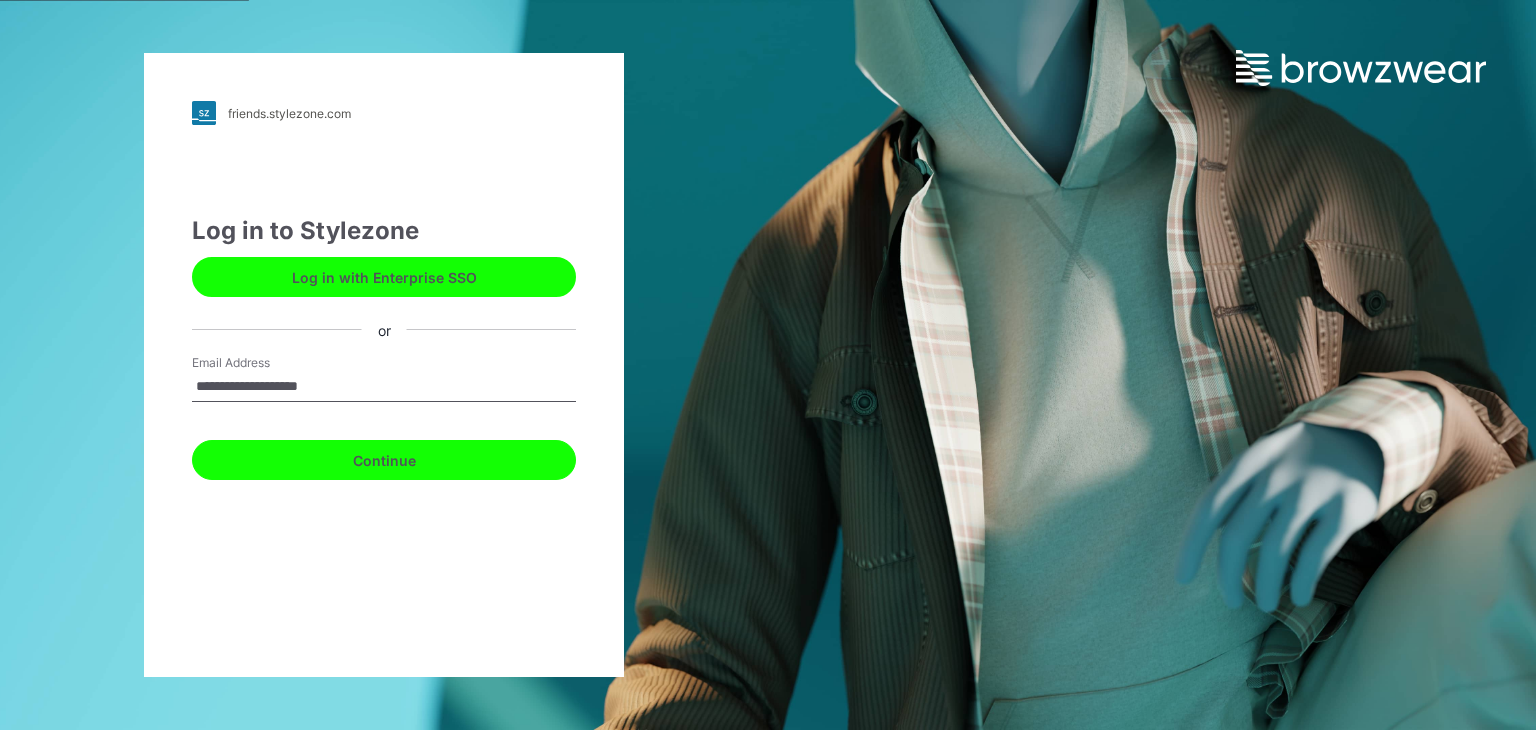 click on "Continue" at bounding box center [384, 460] 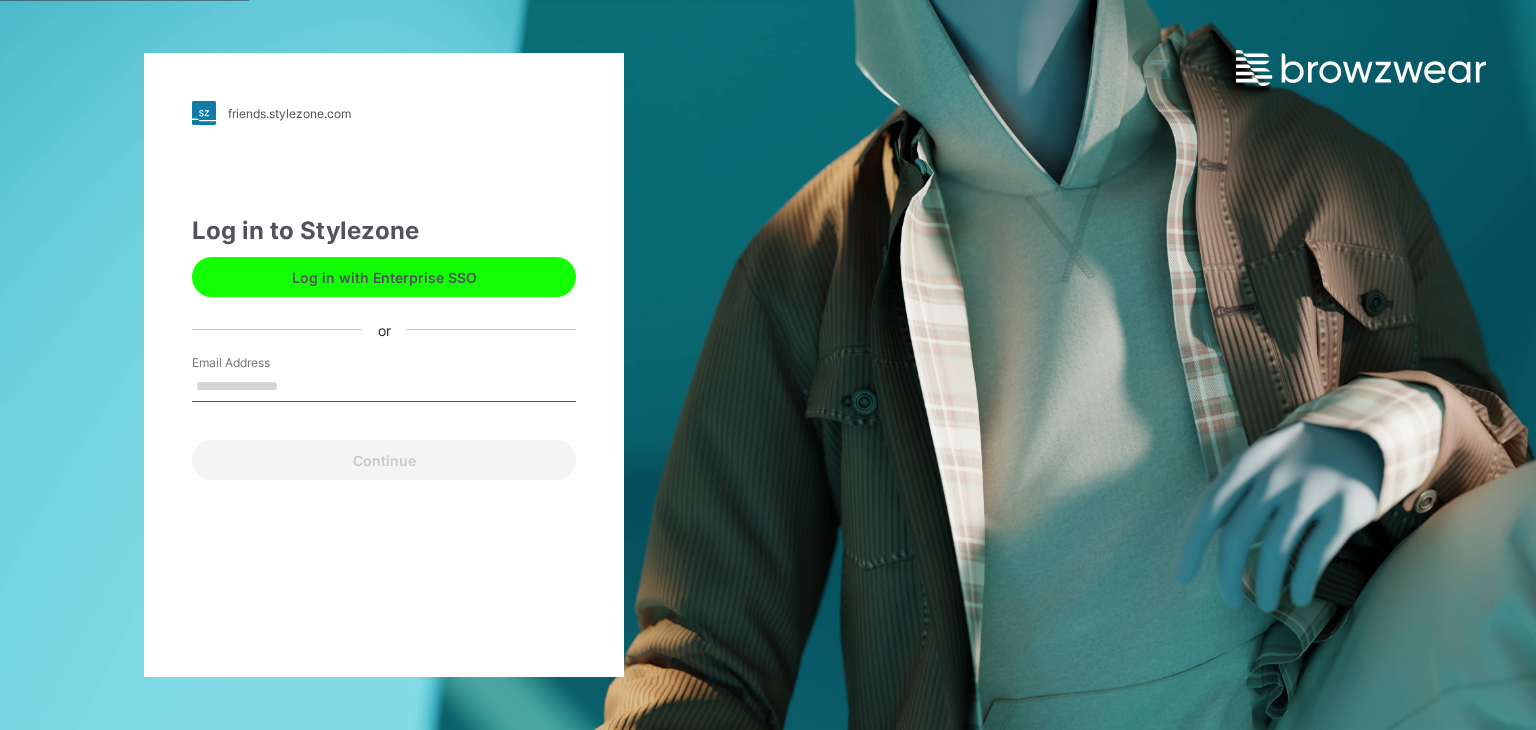 scroll, scrollTop: 0, scrollLeft: 0, axis: both 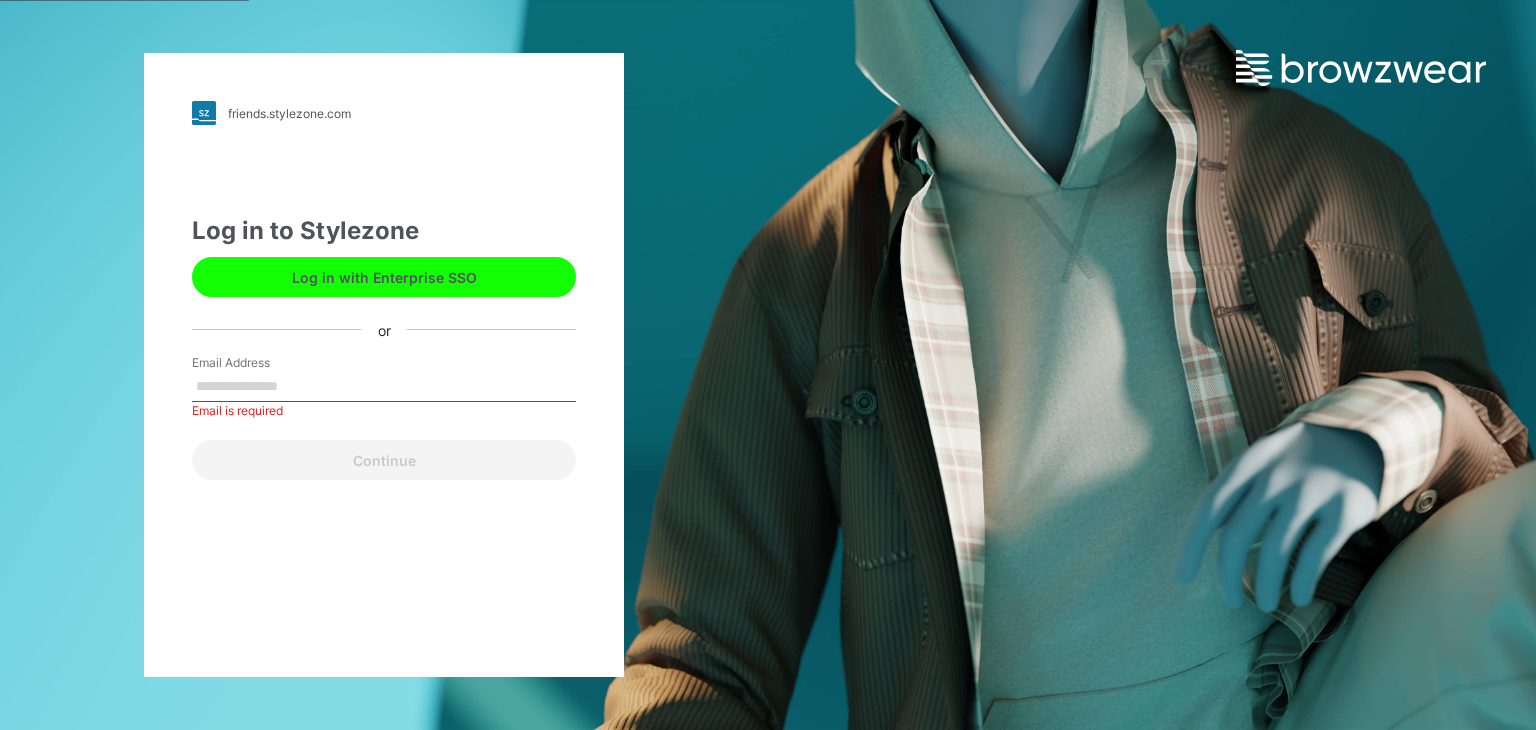 click on "Email Address" at bounding box center (384, 387) 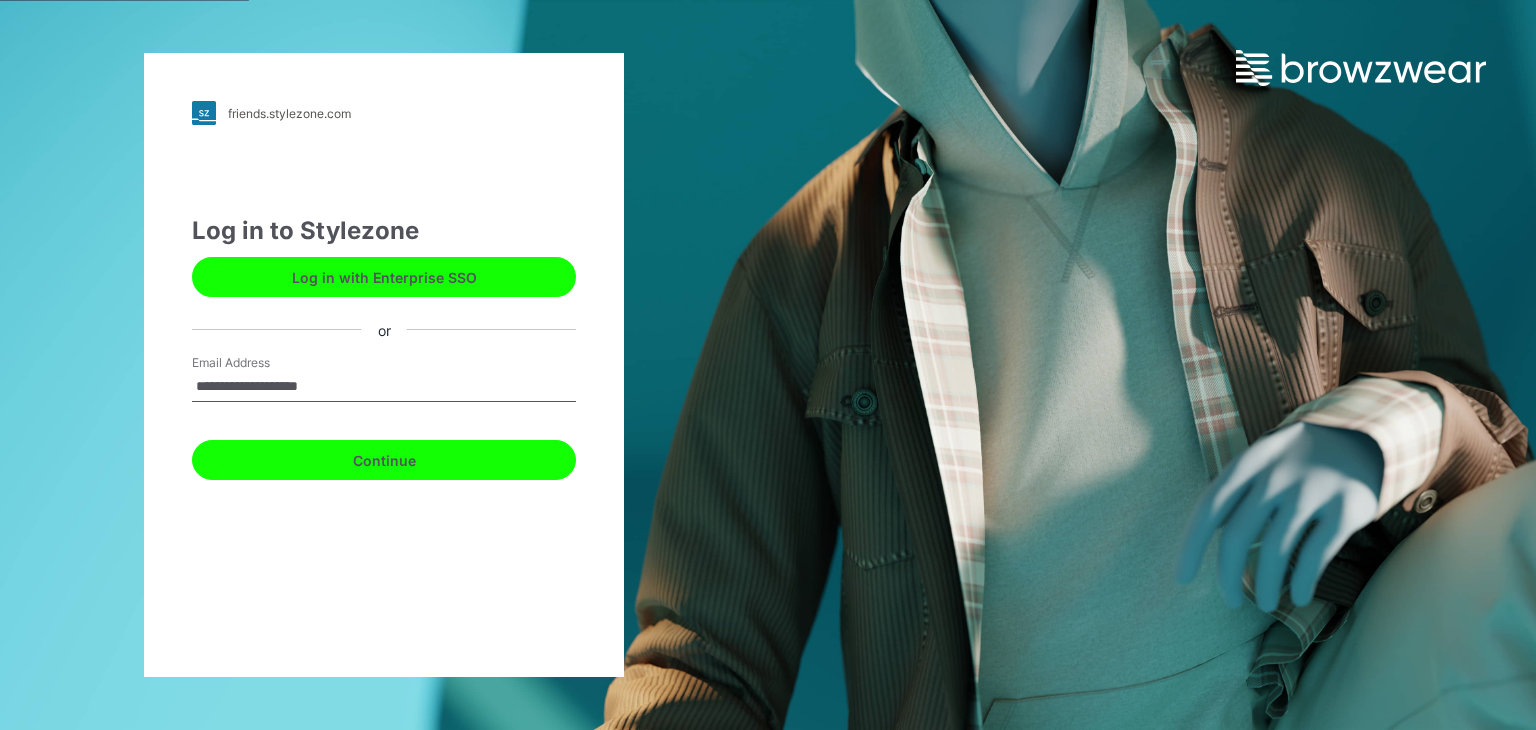 click on "Continue" at bounding box center (384, 460) 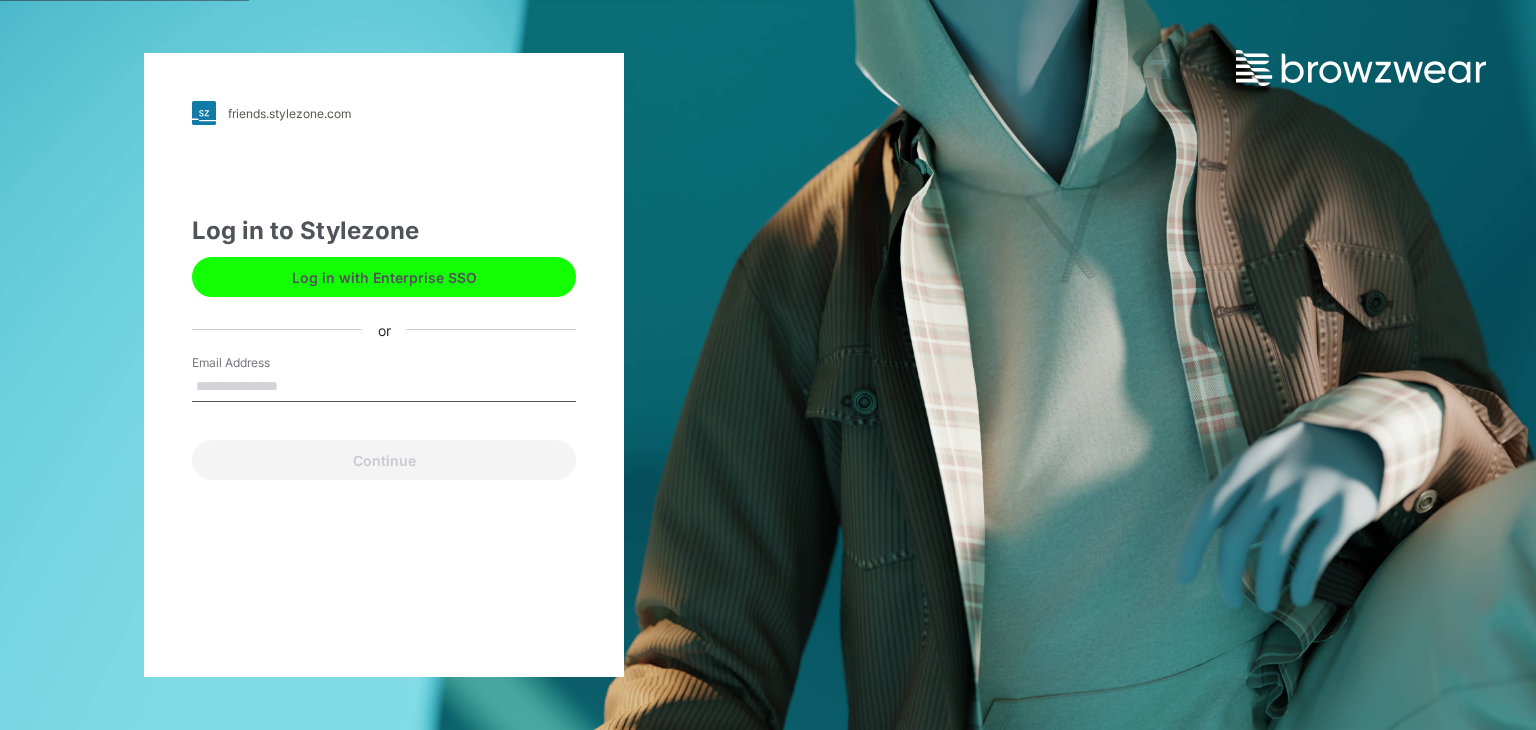 scroll, scrollTop: 0, scrollLeft: 0, axis: both 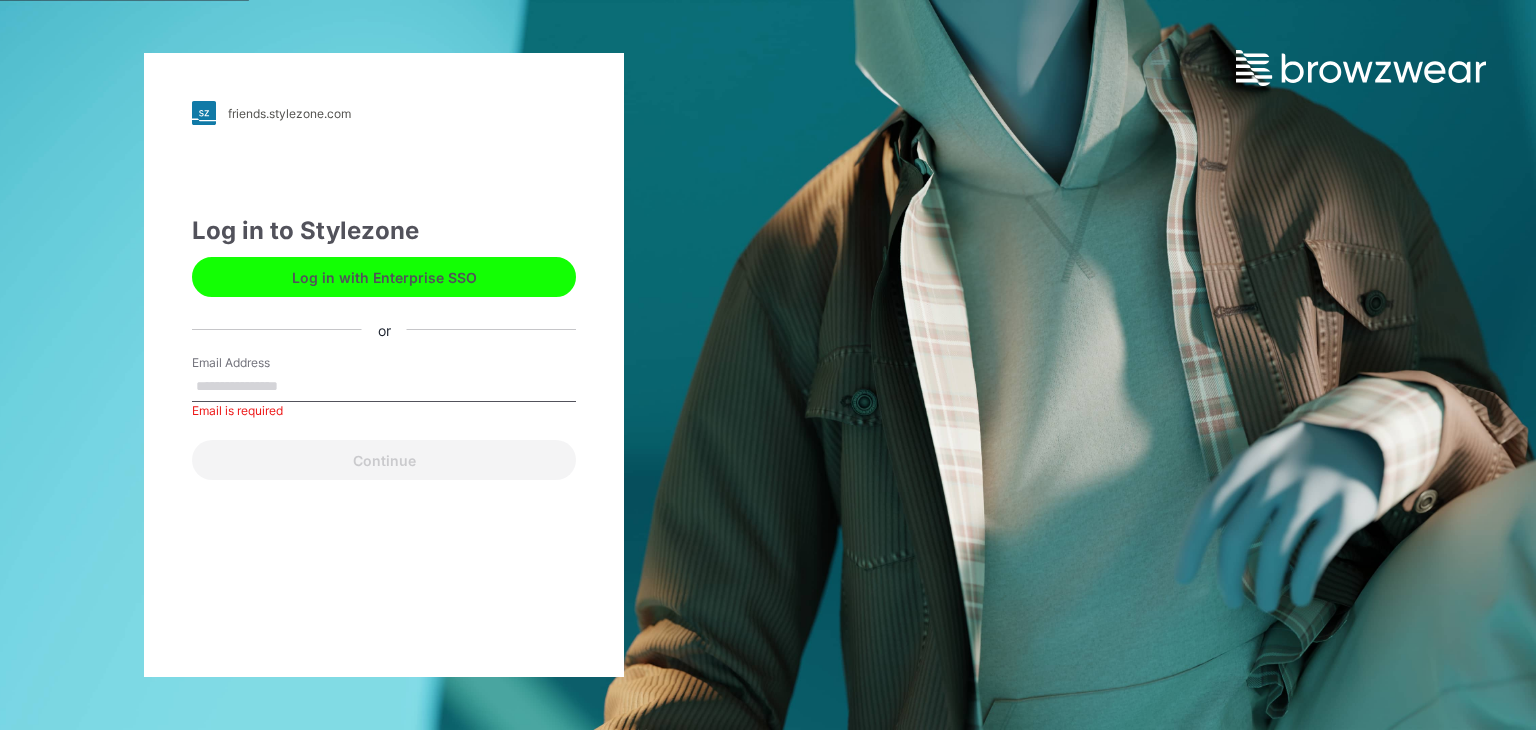 click on "Continue" at bounding box center (384, 456) 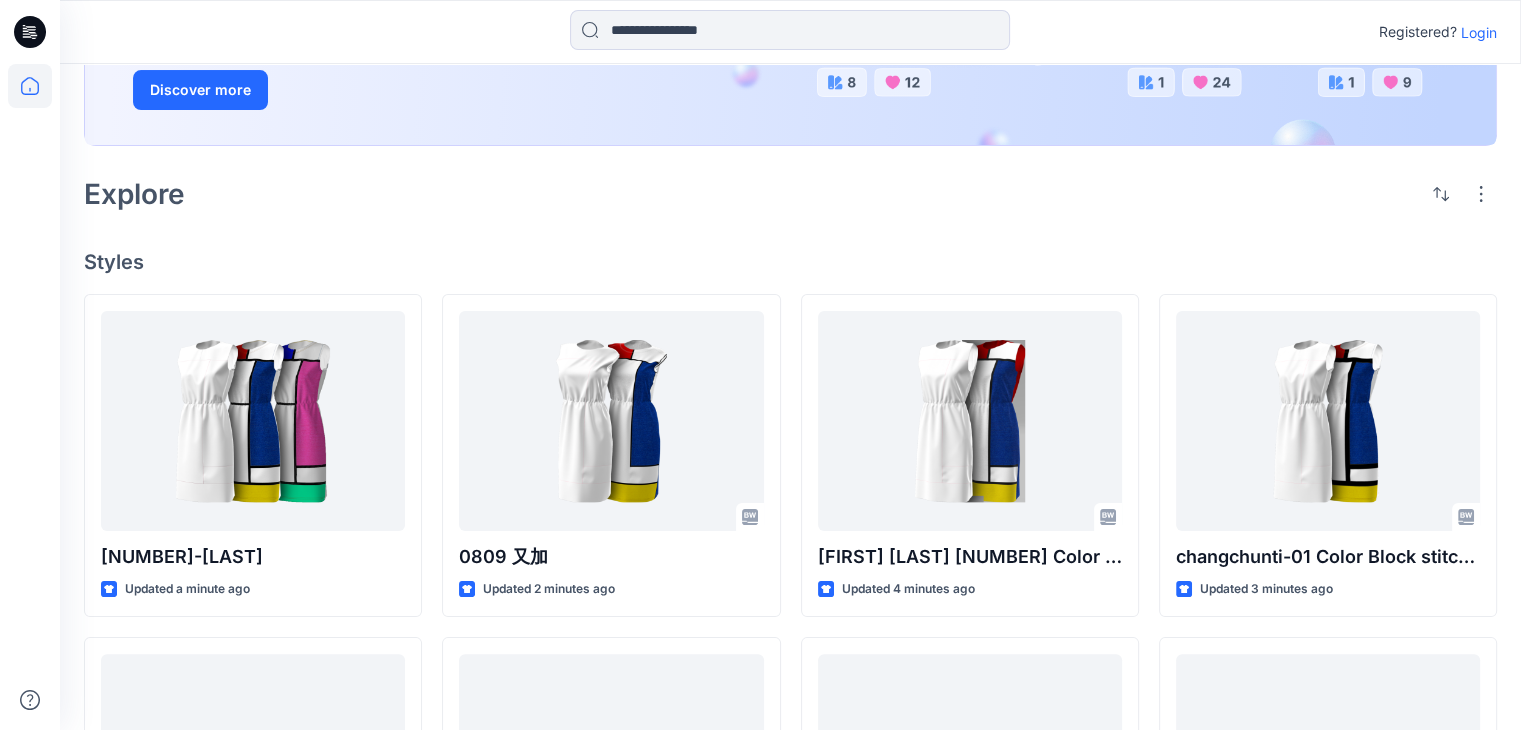 scroll, scrollTop: 400, scrollLeft: 0, axis: vertical 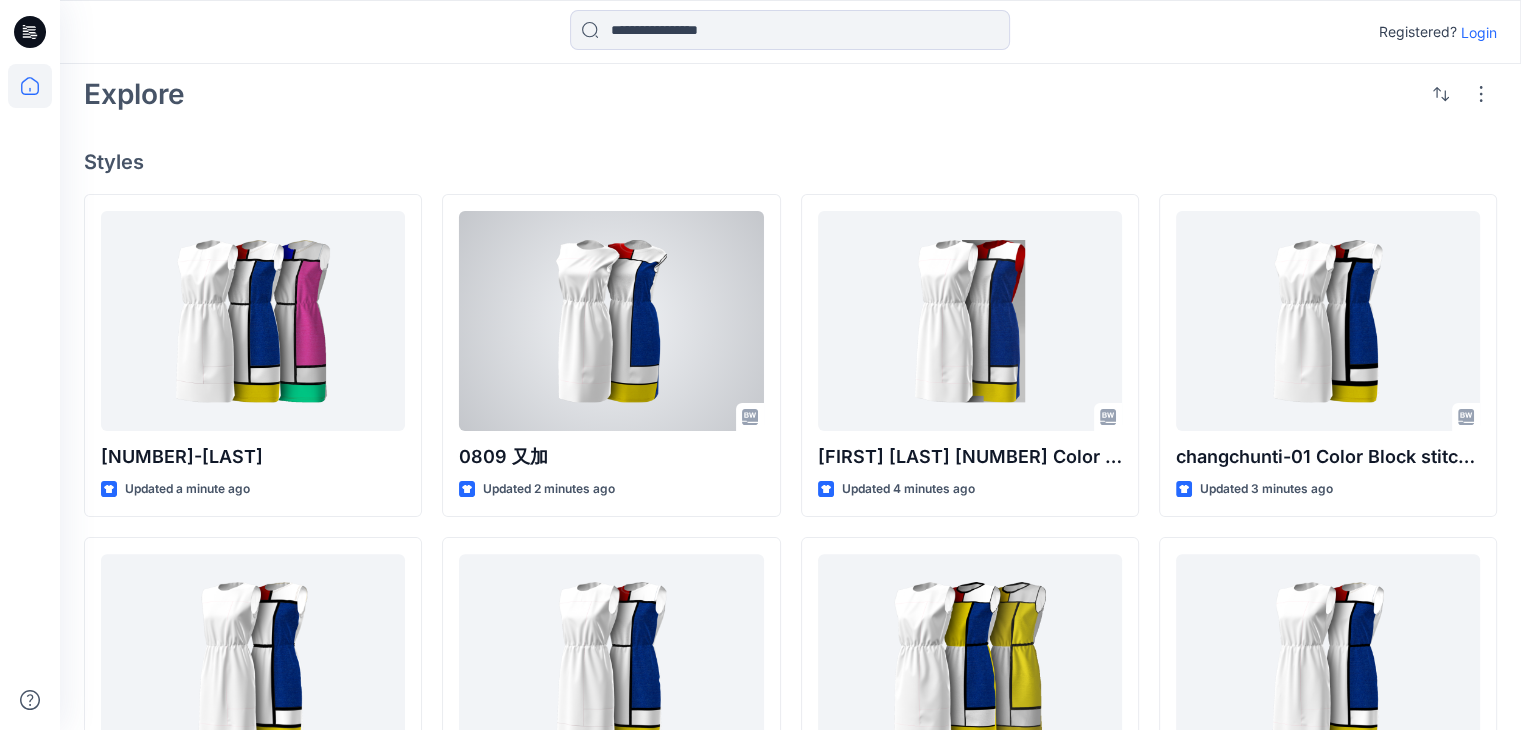 click at bounding box center (611, 321) 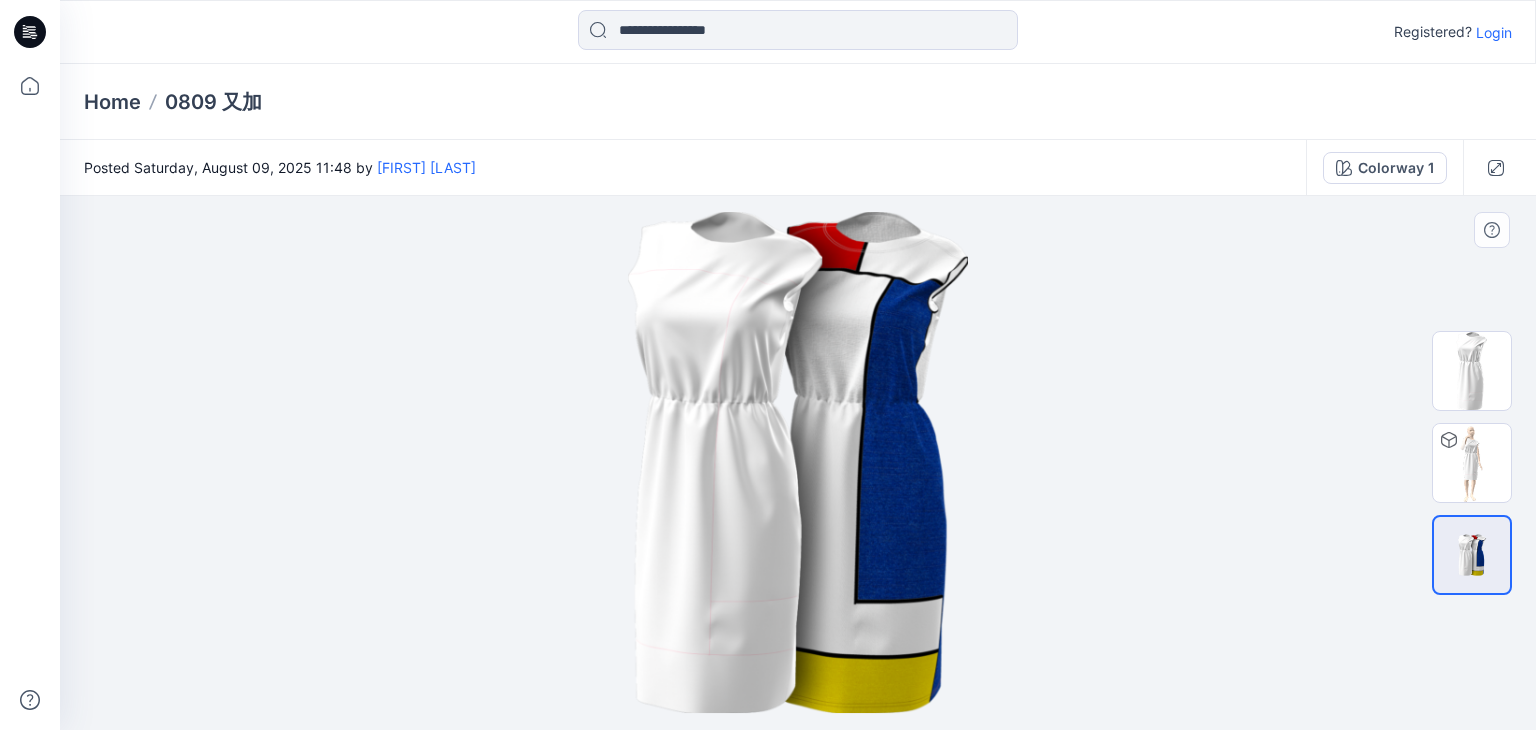 click at bounding box center [798, 462] 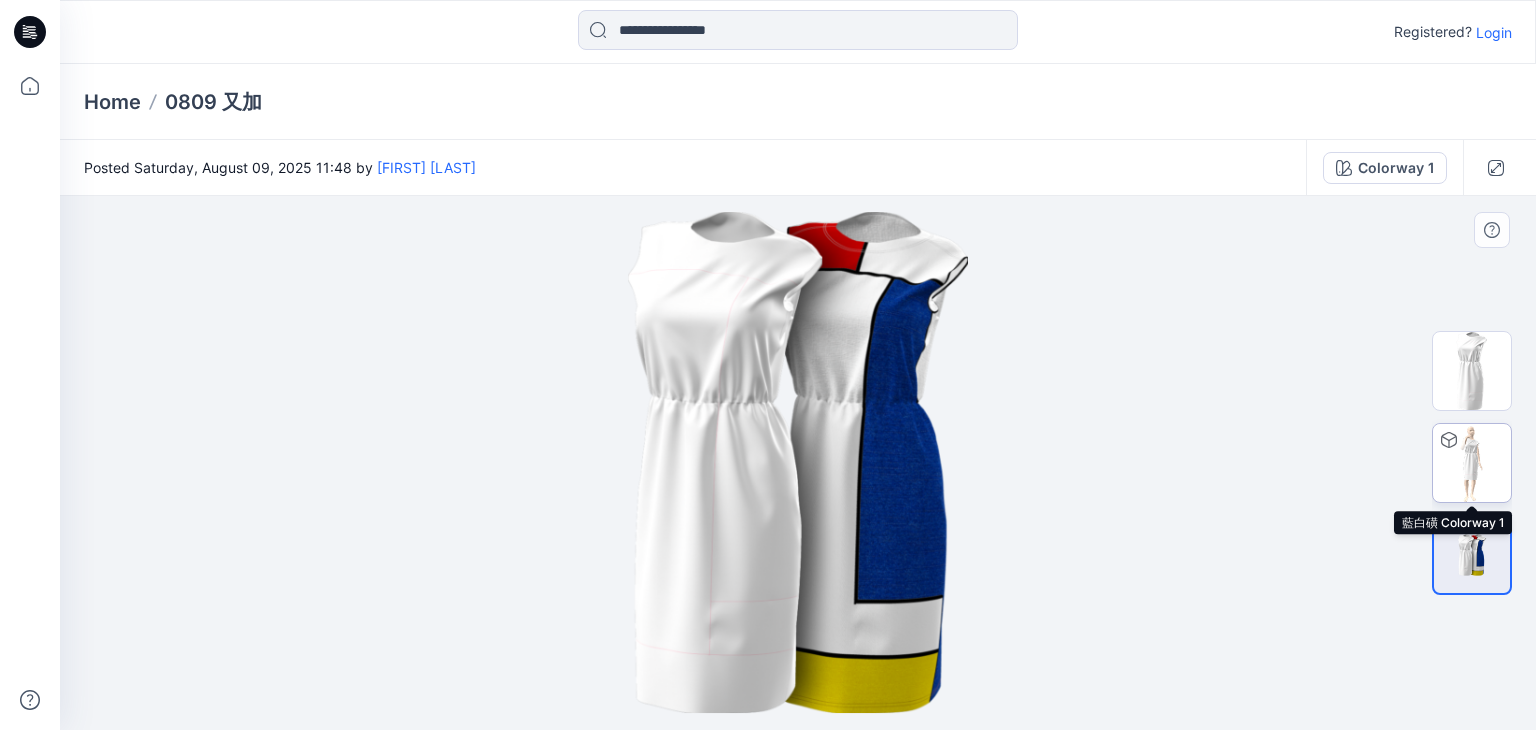 click at bounding box center (1472, 463) 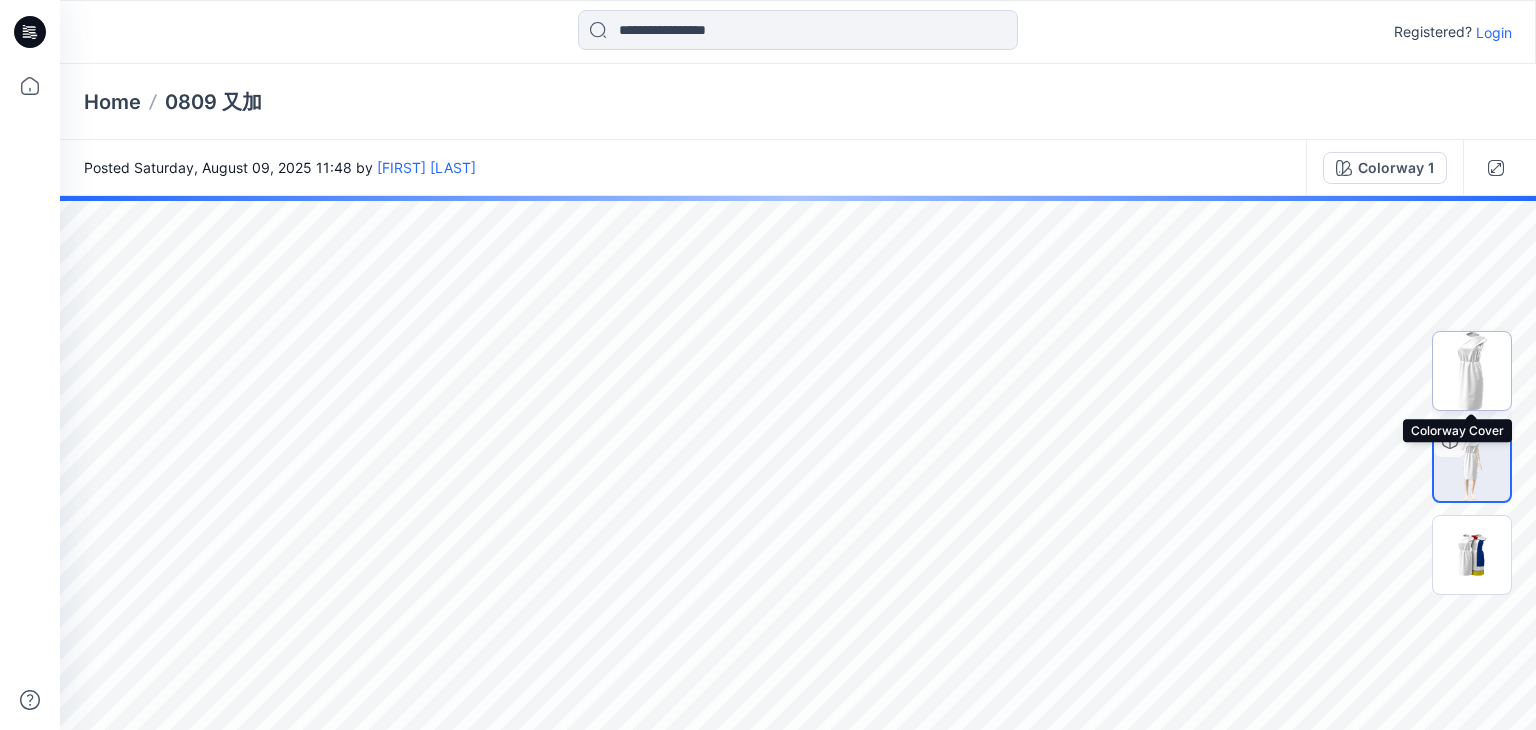 click at bounding box center (1472, 371) 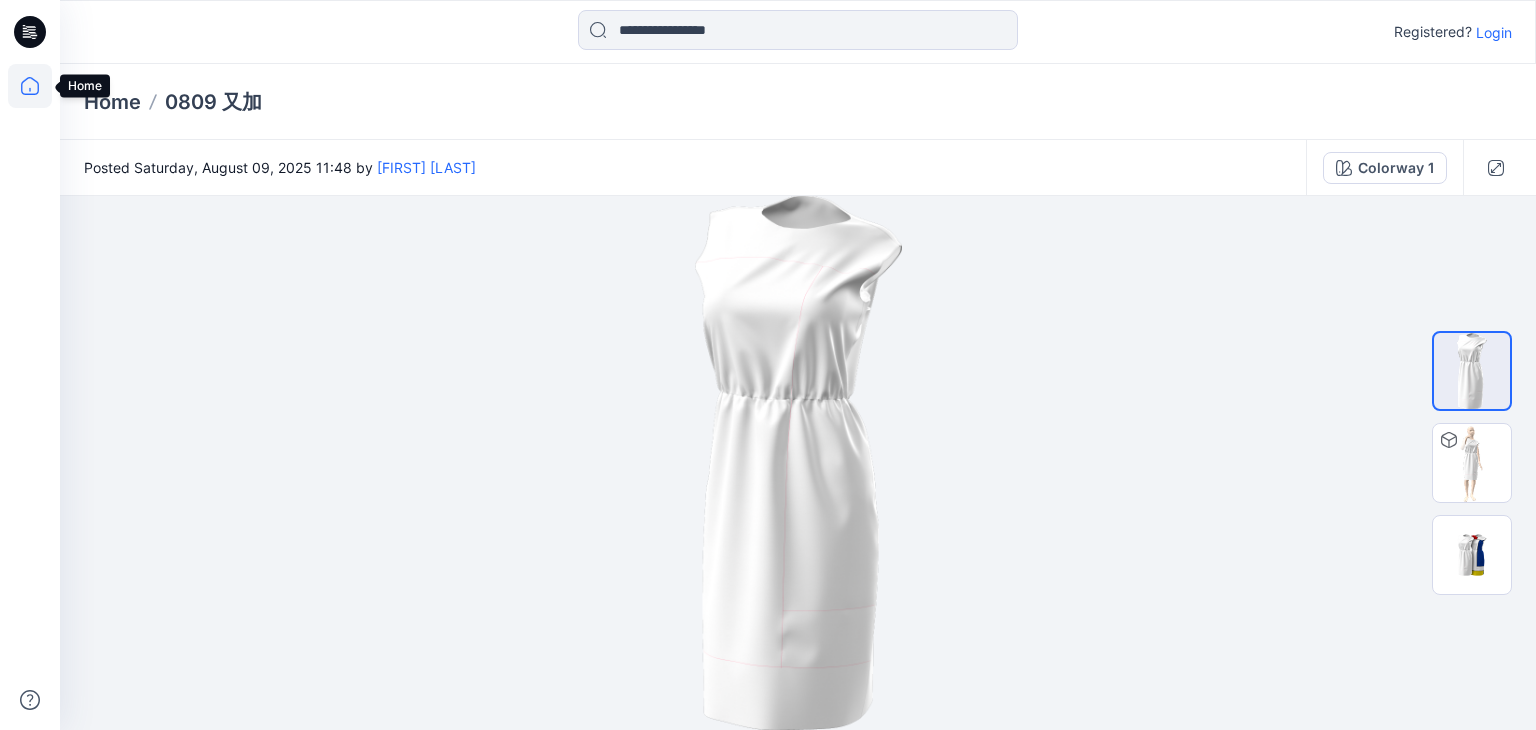 click 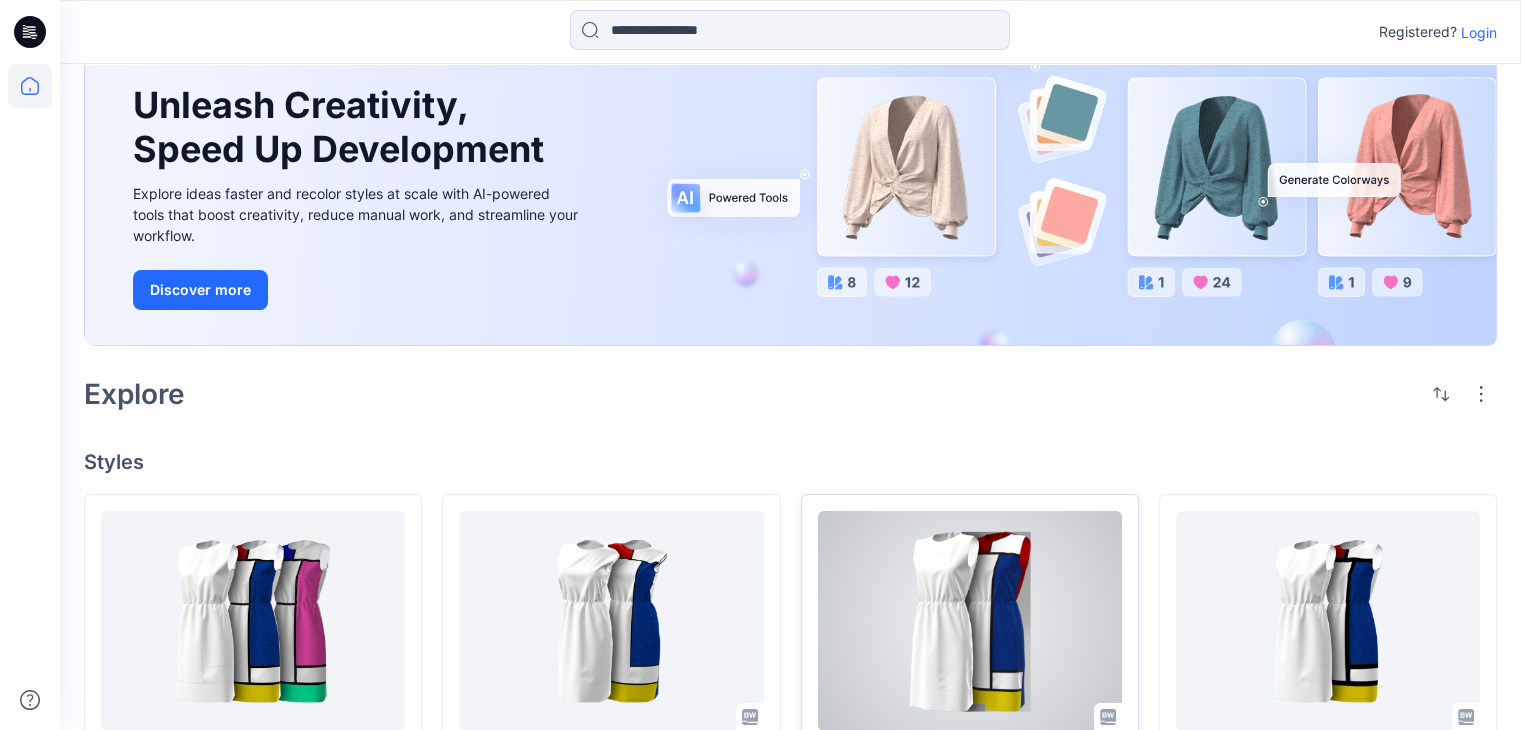 scroll, scrollTop: 200, scrollLeft: 0, axis: vertical 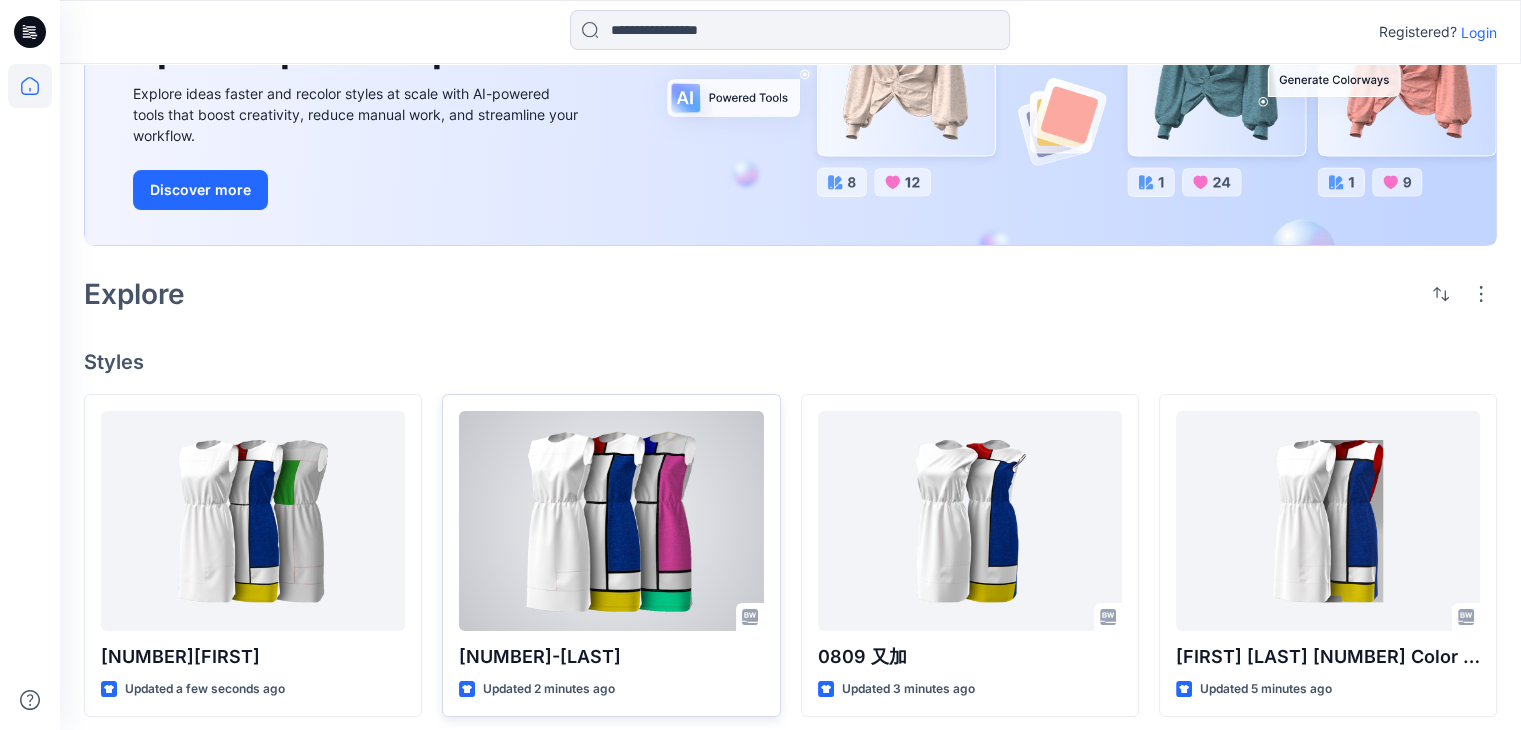 click at bounding box center [611, 521] 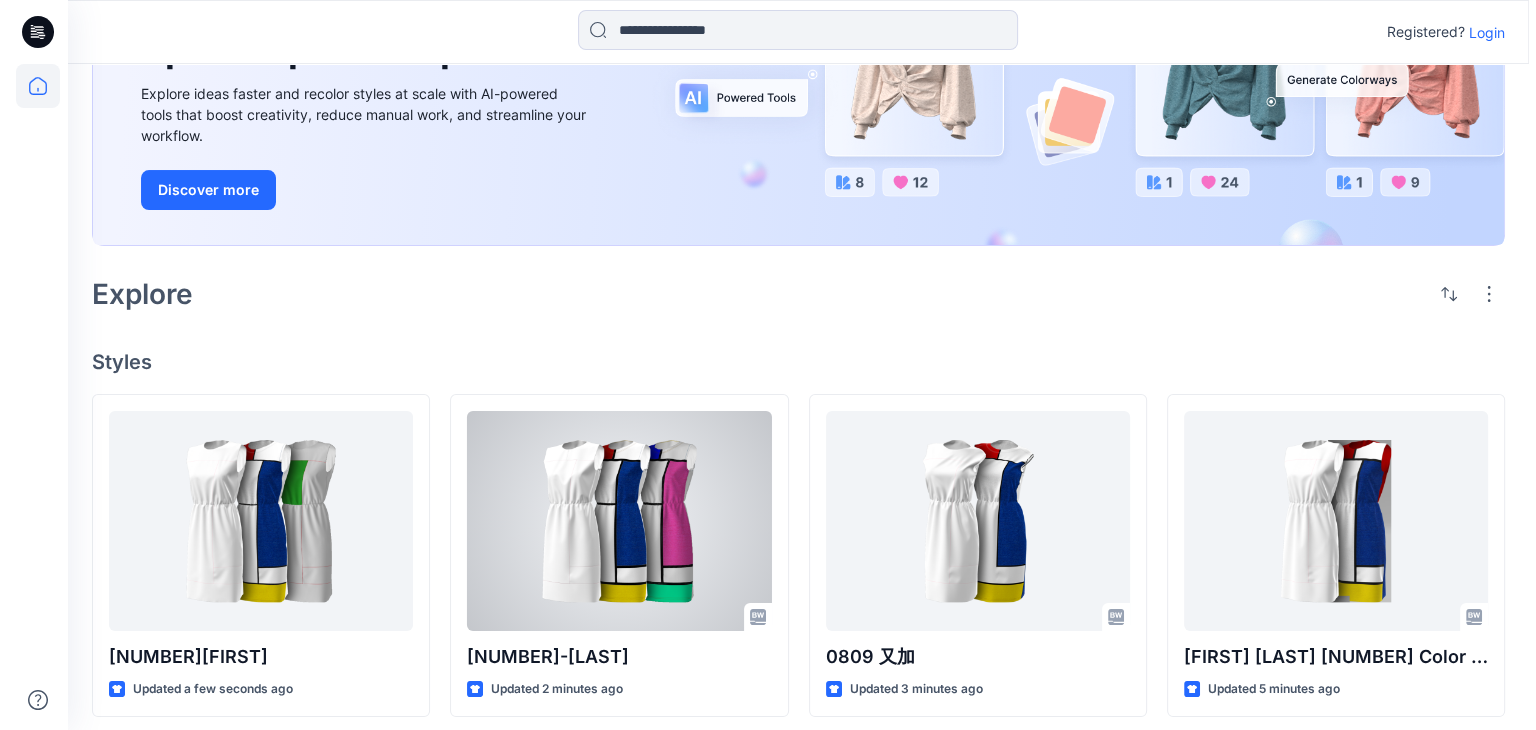 scroll, scrollTop: 0, scrollLeft: 0, axis: both 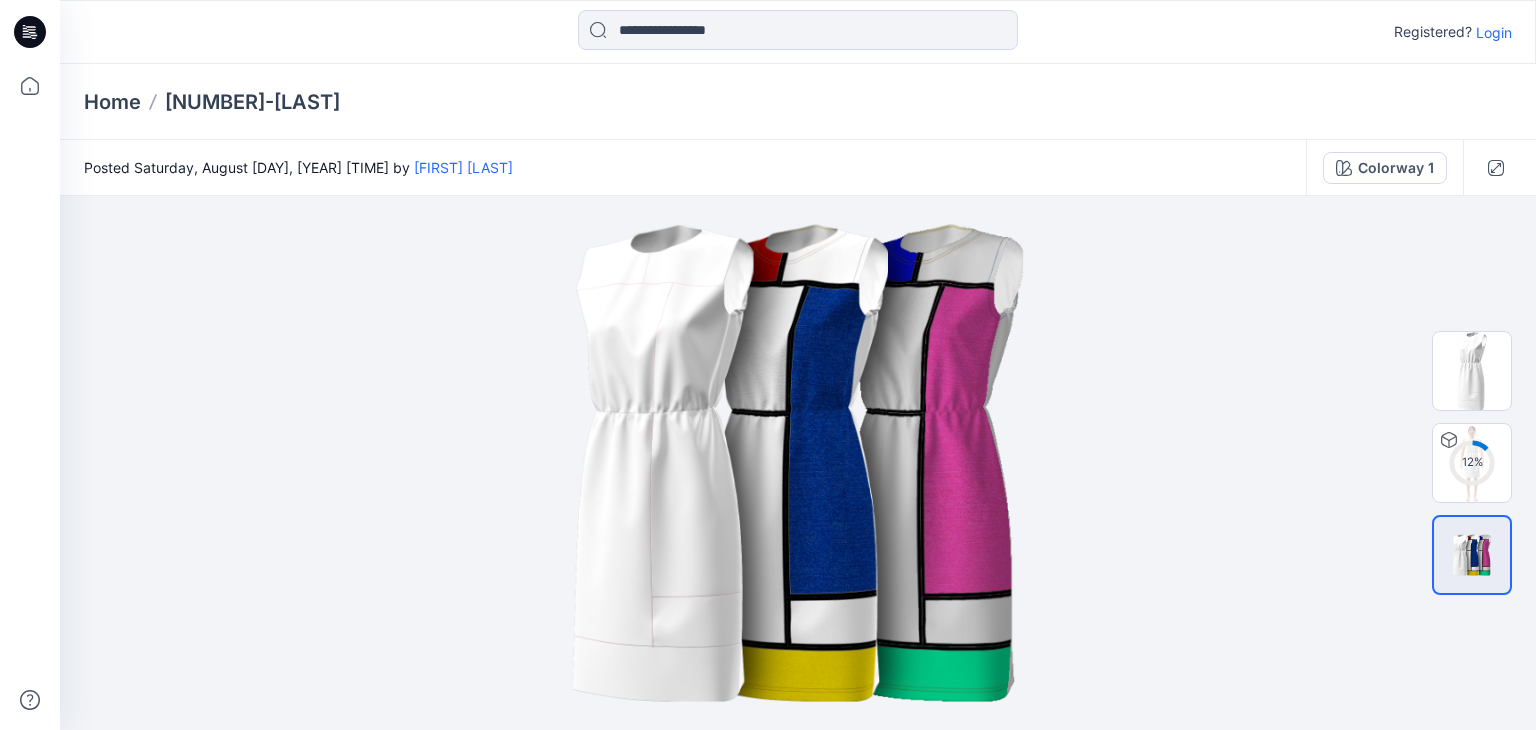click on "Login" at bounding box center [1494, 32] 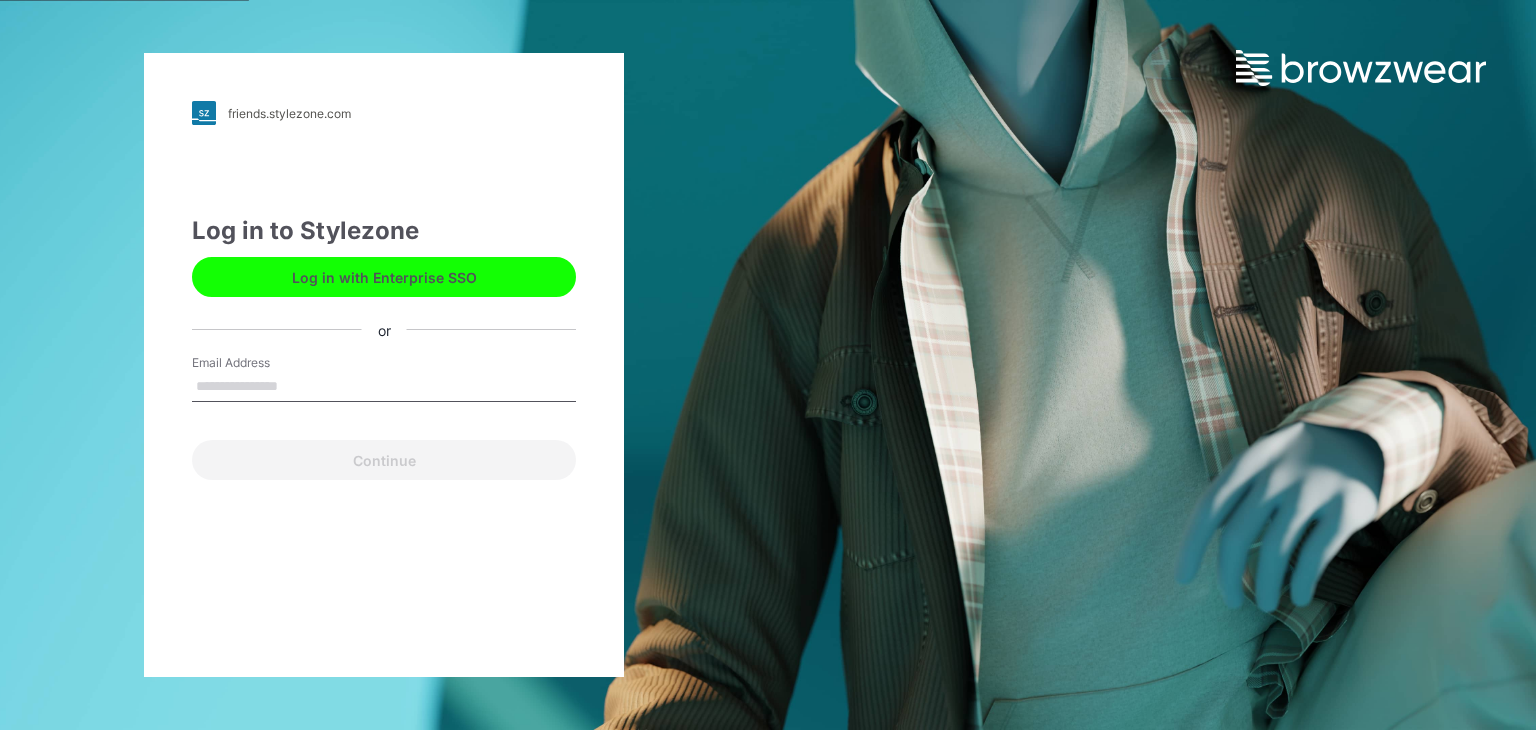 click on "Email Address" at bounding box center [384, 387] 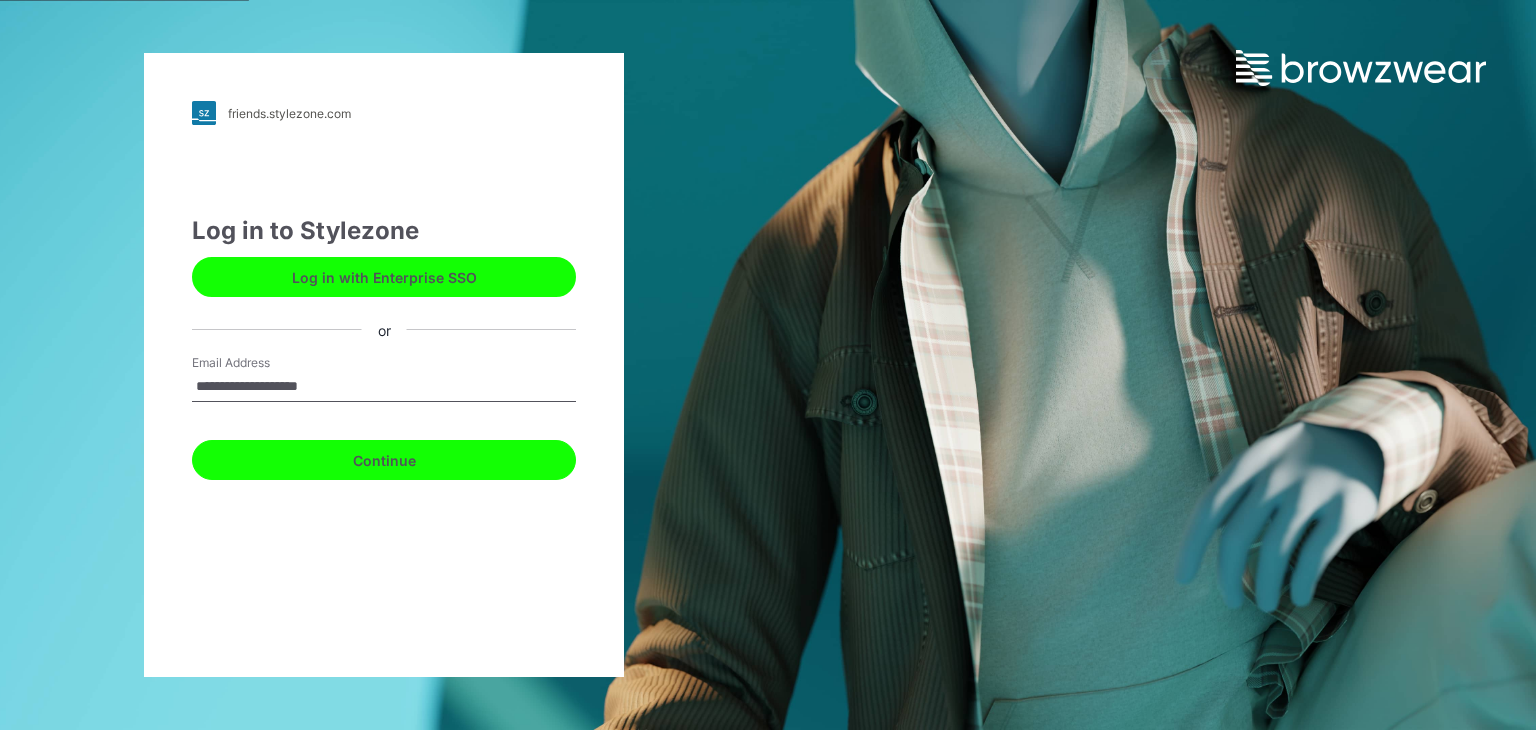 click on "Continue" at bounding box center (384, 460) 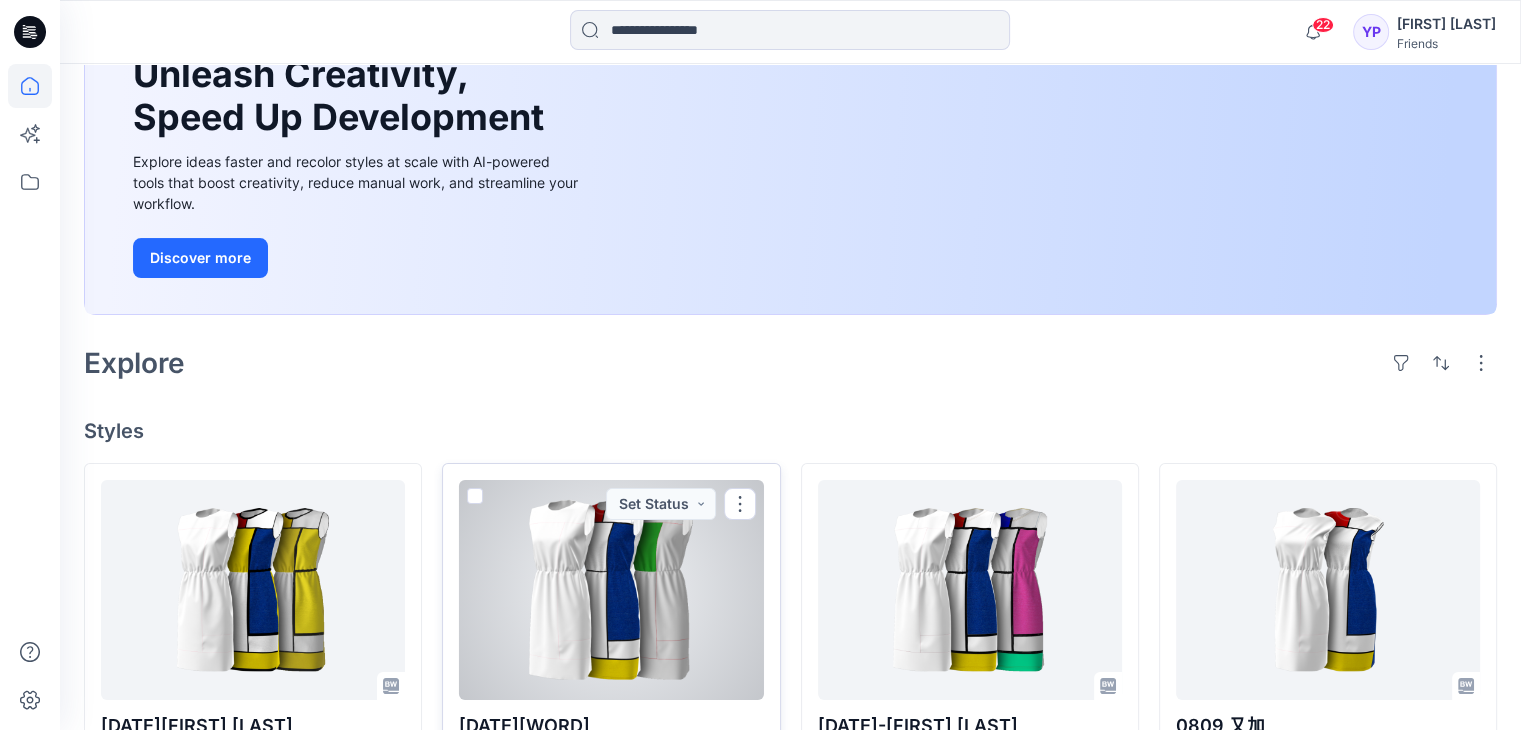 scroll, scrollTop: 400, scrollLeft: 0, axis: vertical 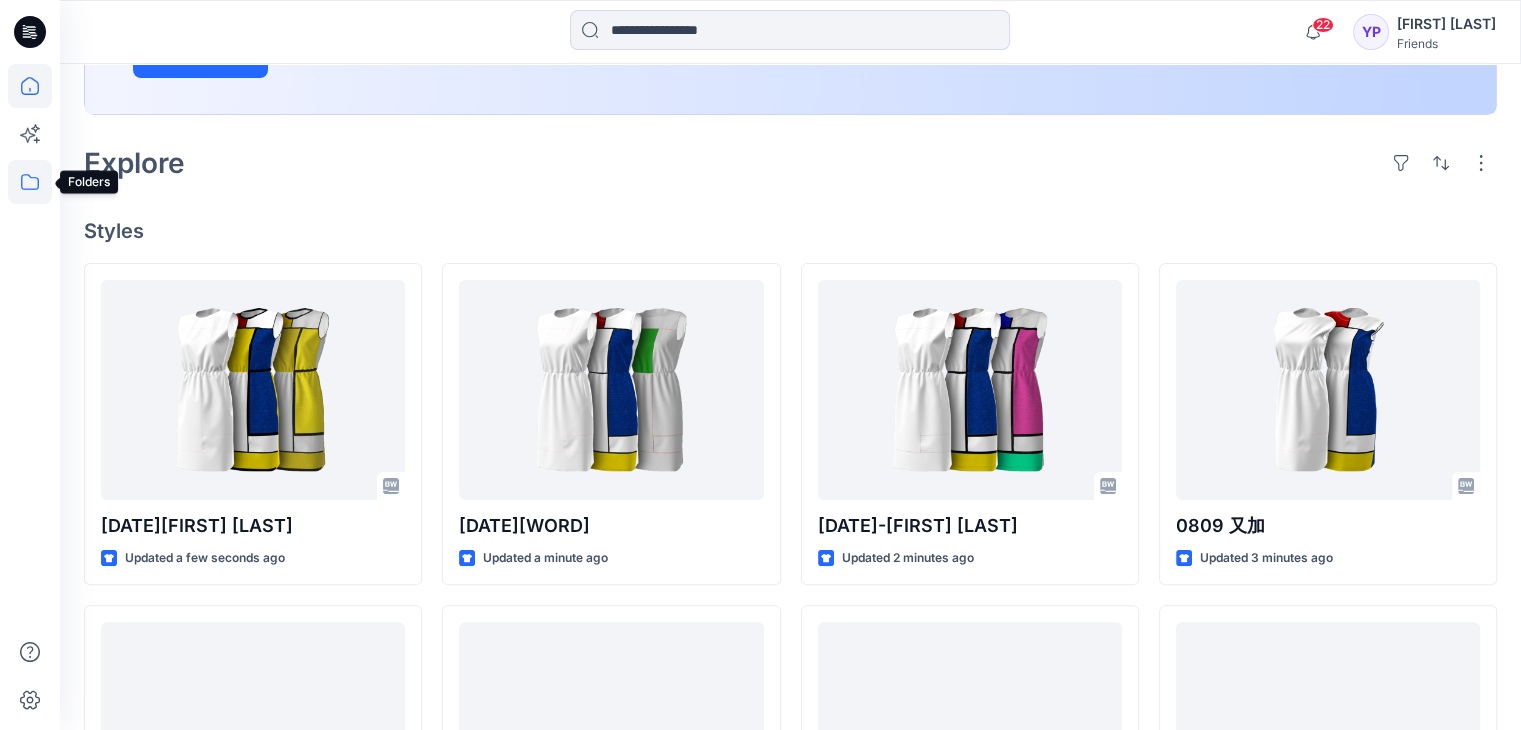 click 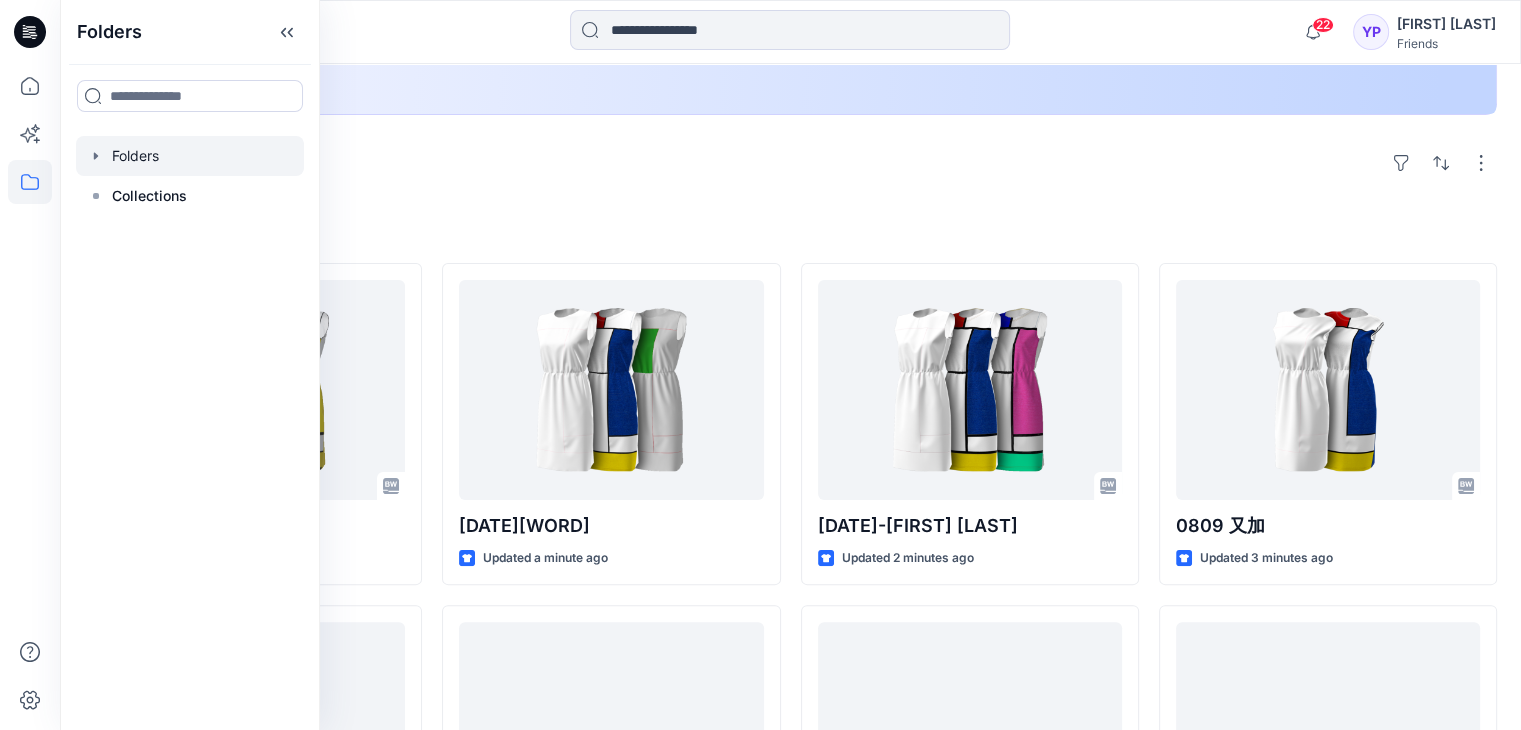 click at bounding box center [190, 156] 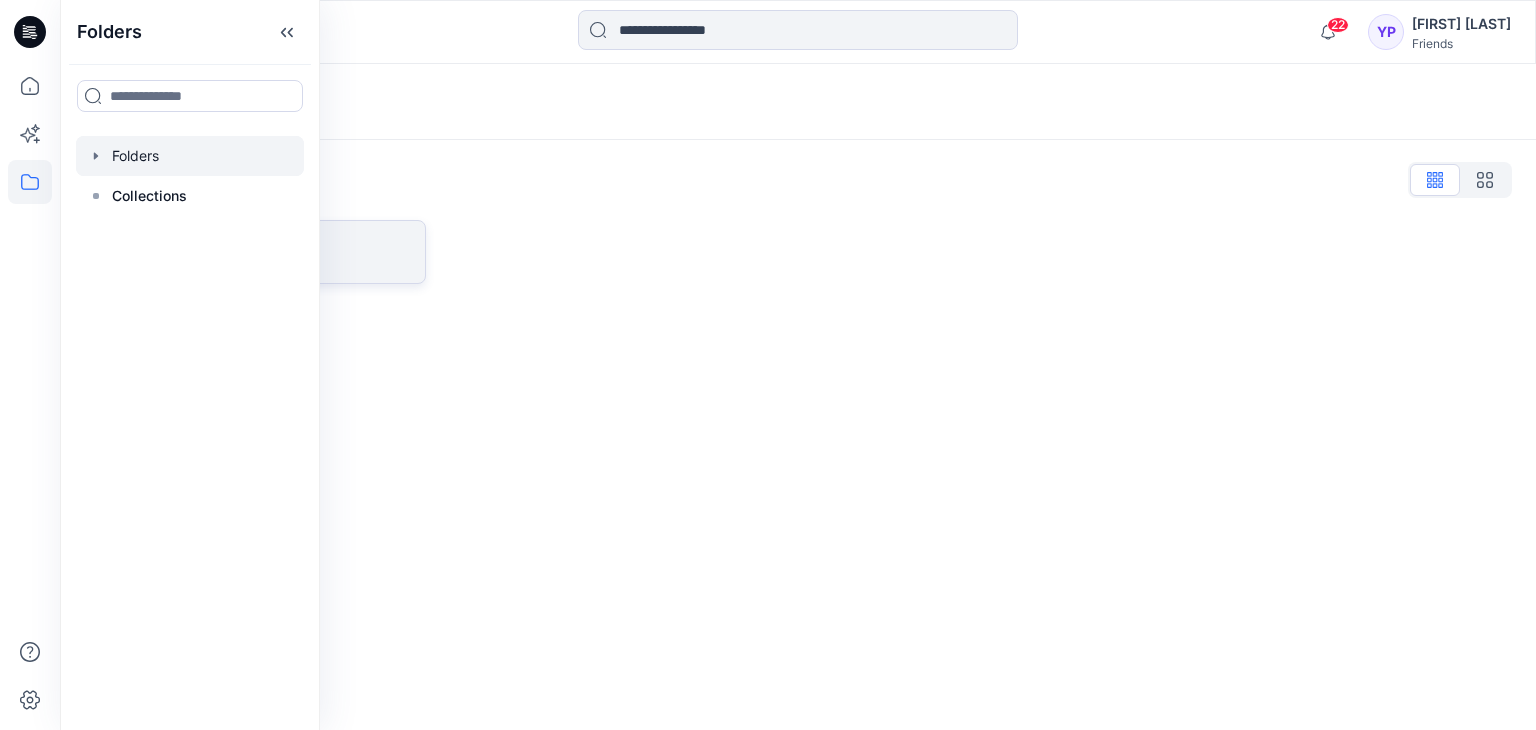 click on "TW VStitcher 體驗營" at bounding box center [269, 252] 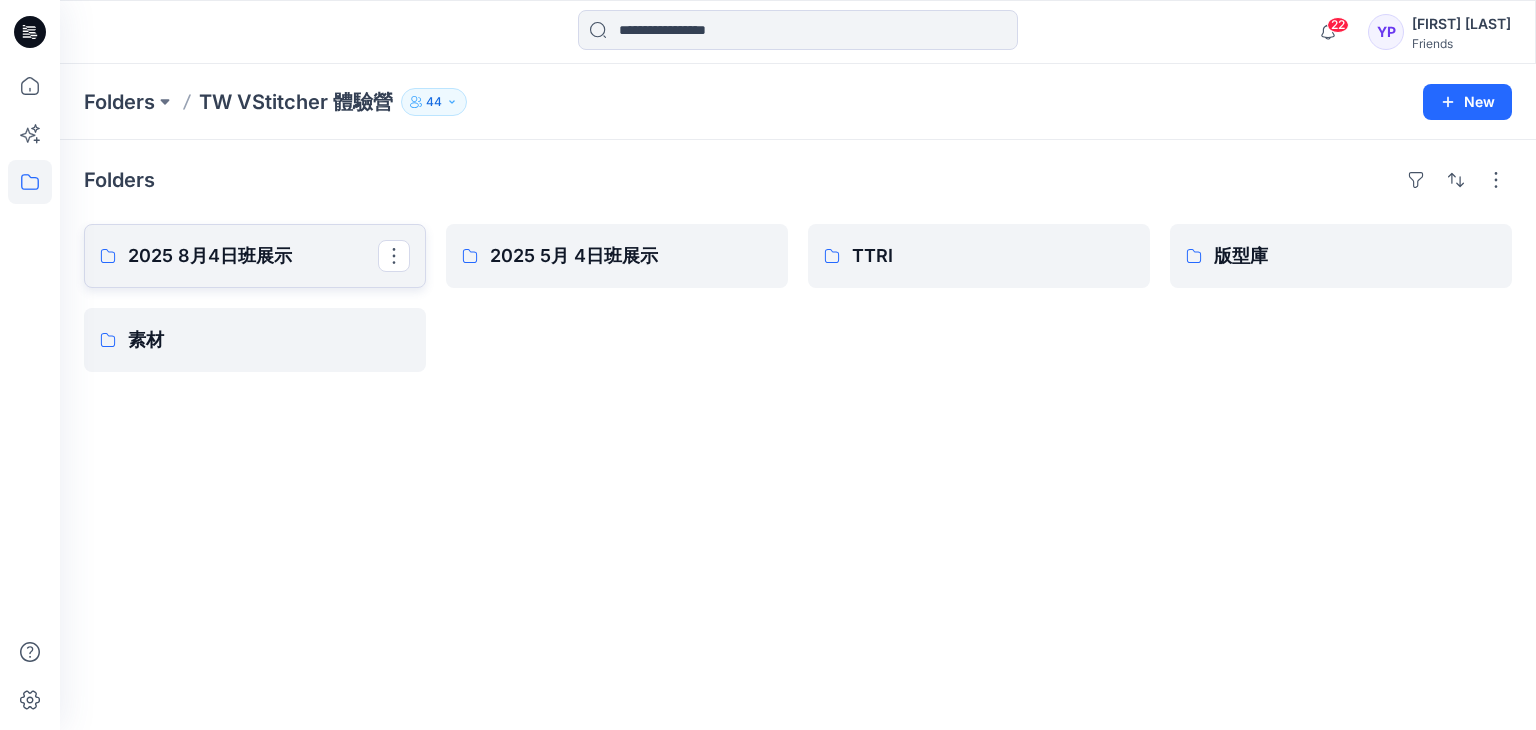 click on "2025 8月4日班展示" at bounding box center [253, 256] 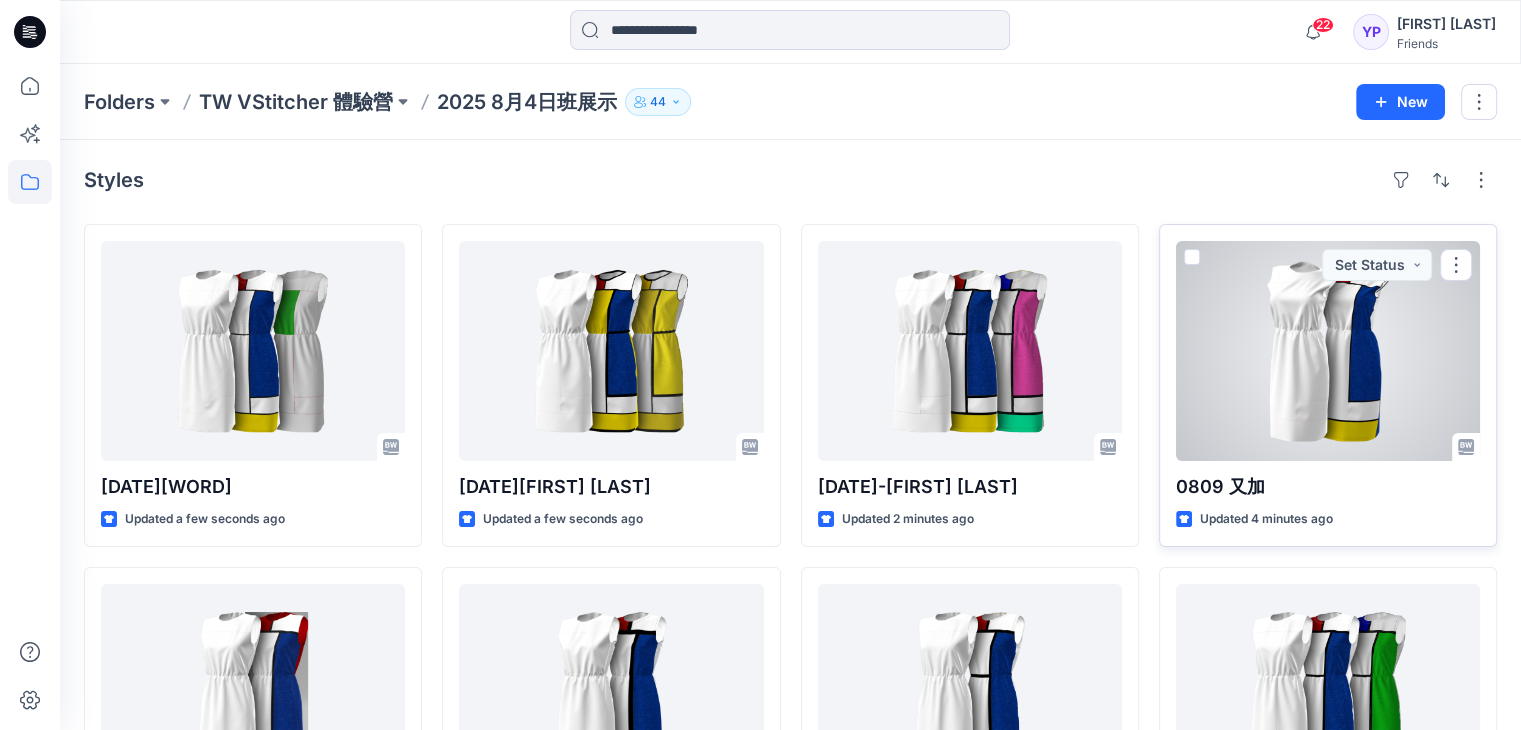 click at bounding box center (1328, 351) 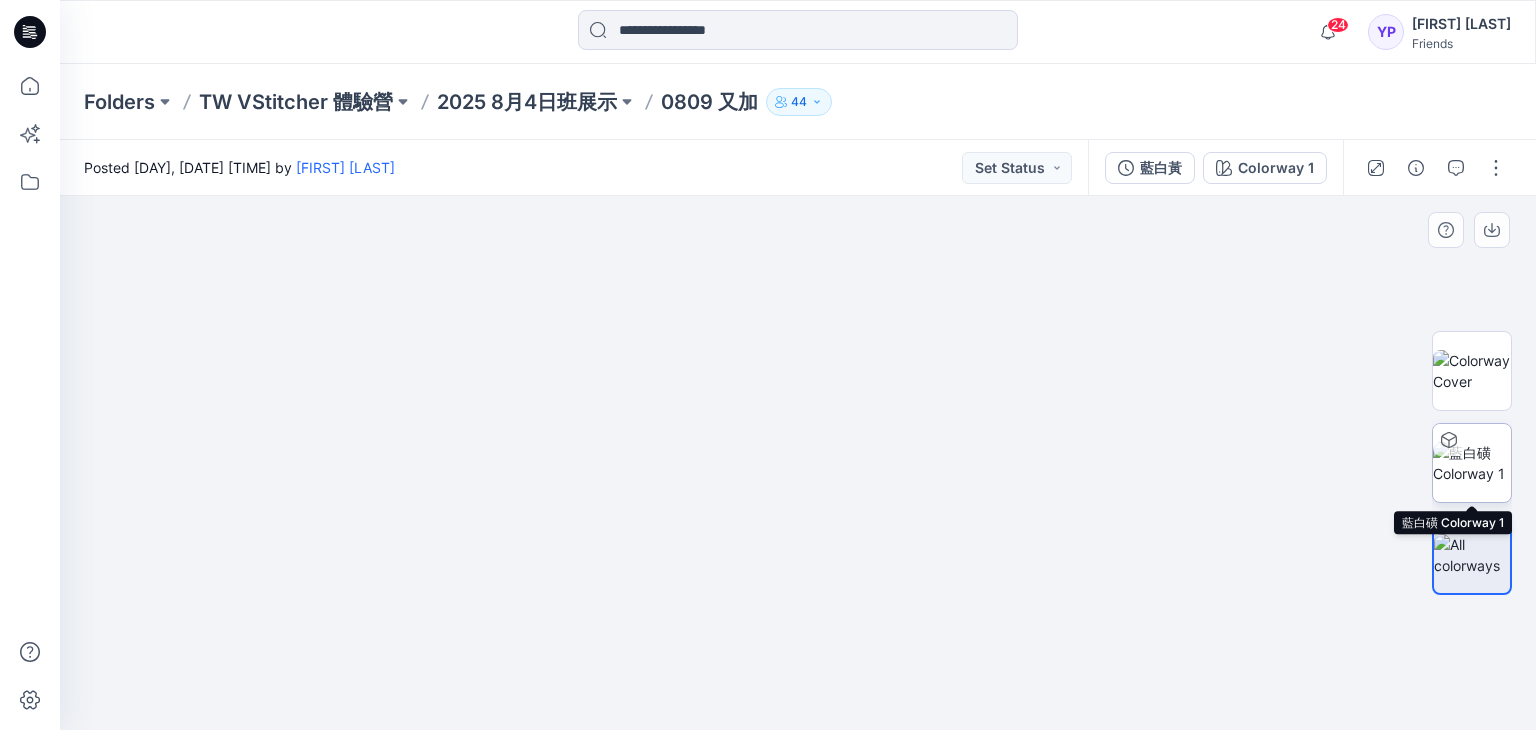 click at bounding box center (1472, 463) 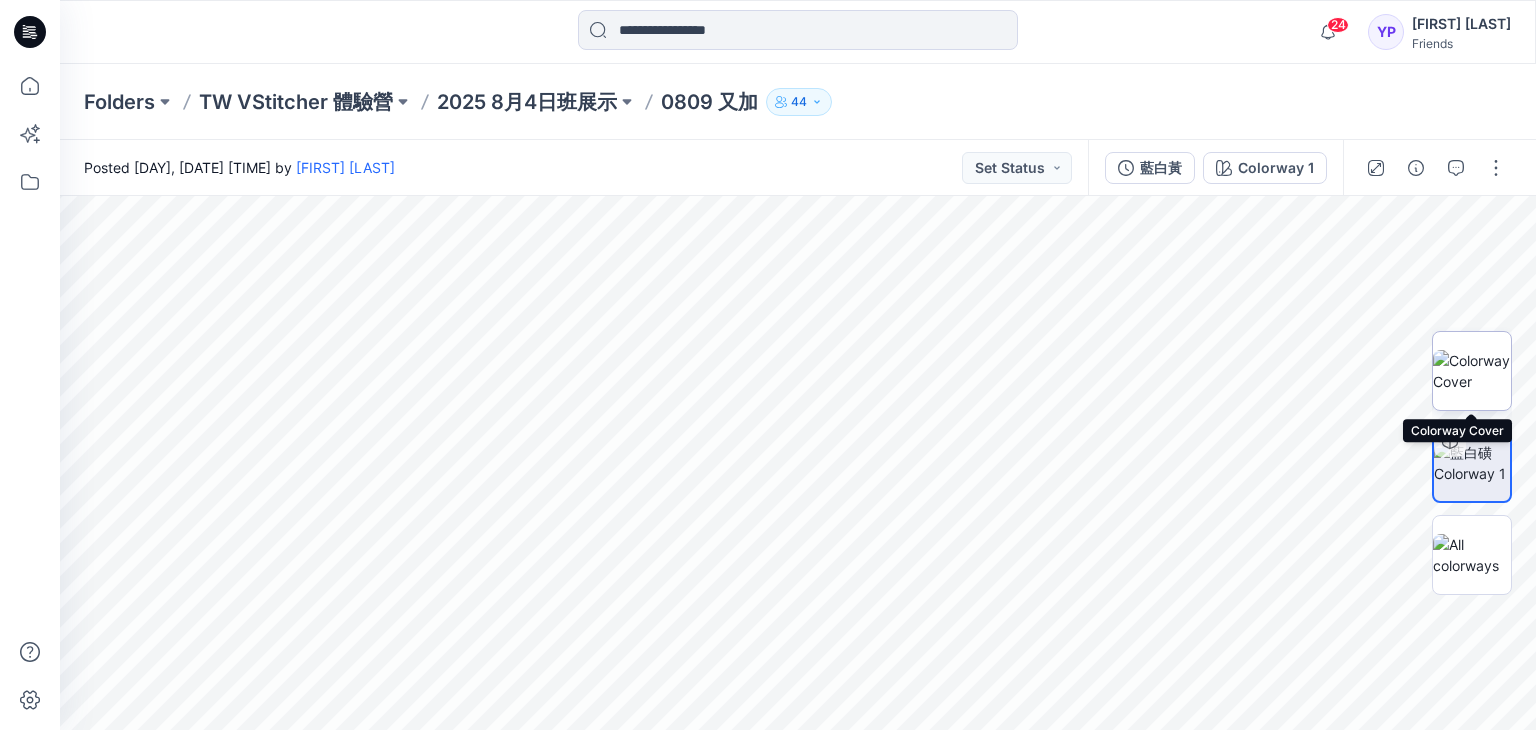 click at bounding box center [1472, 371] 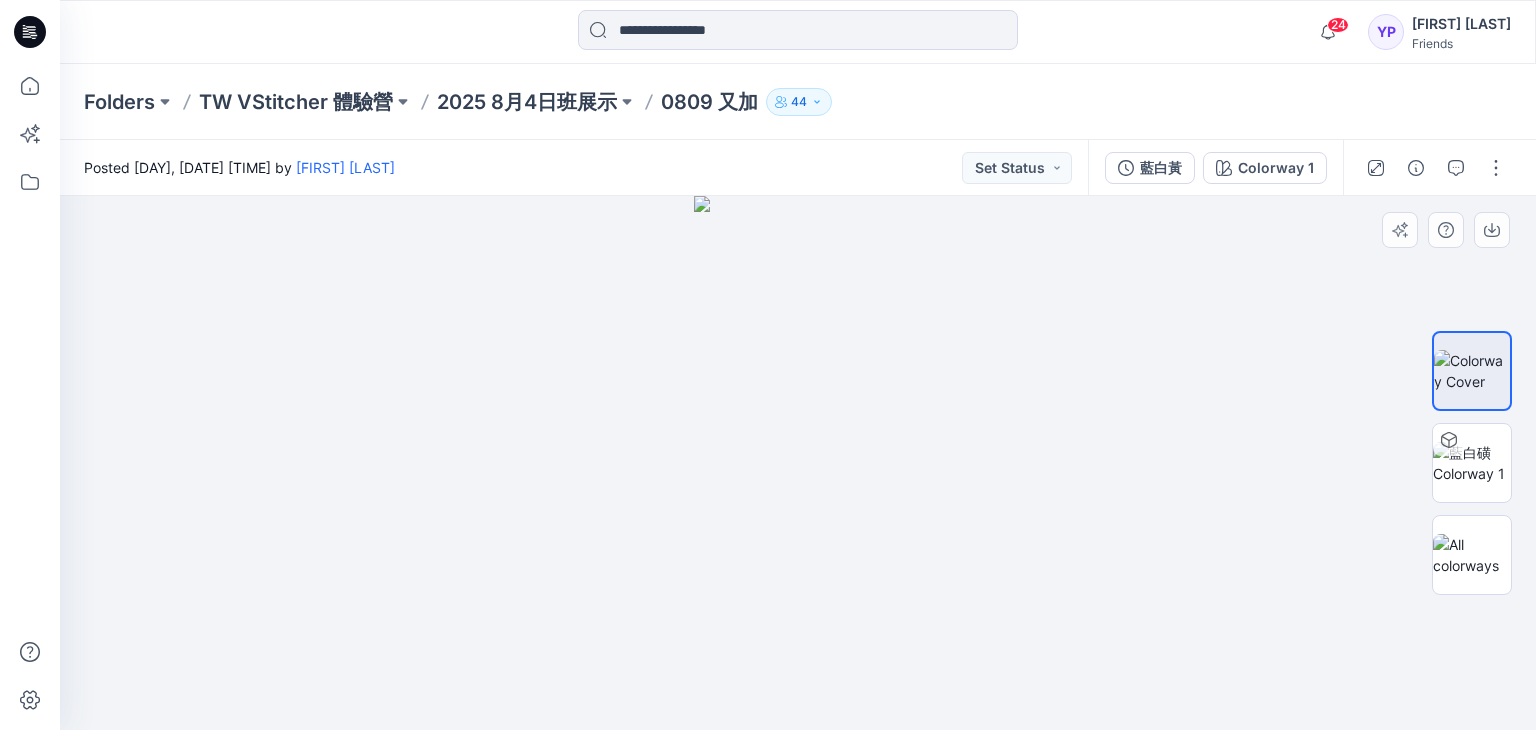 drag, startPoint x: 948, startPoint y: 495, endPoint x: 691, endPoint y: 499, distance: 257.03113 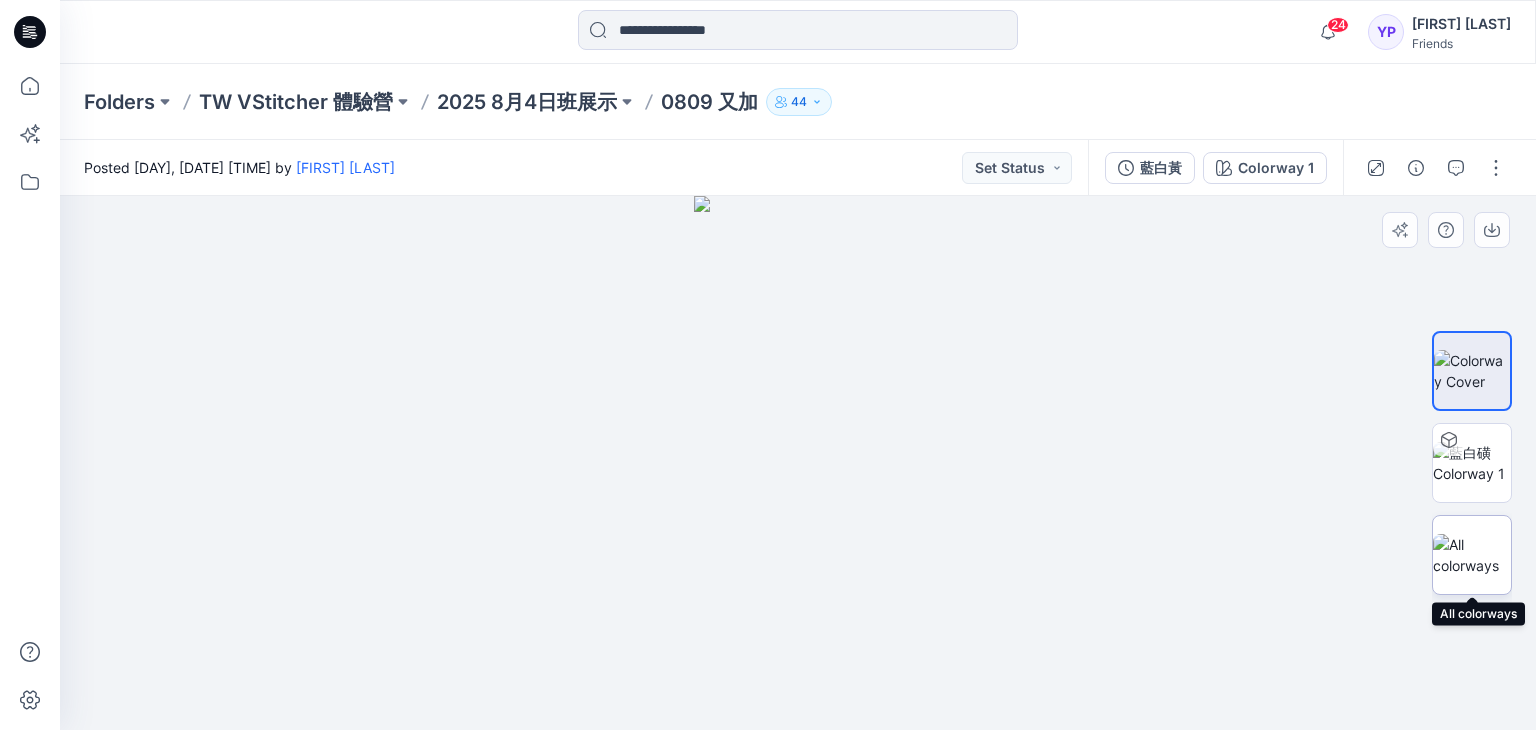 click at bounding box center [1472, 555] 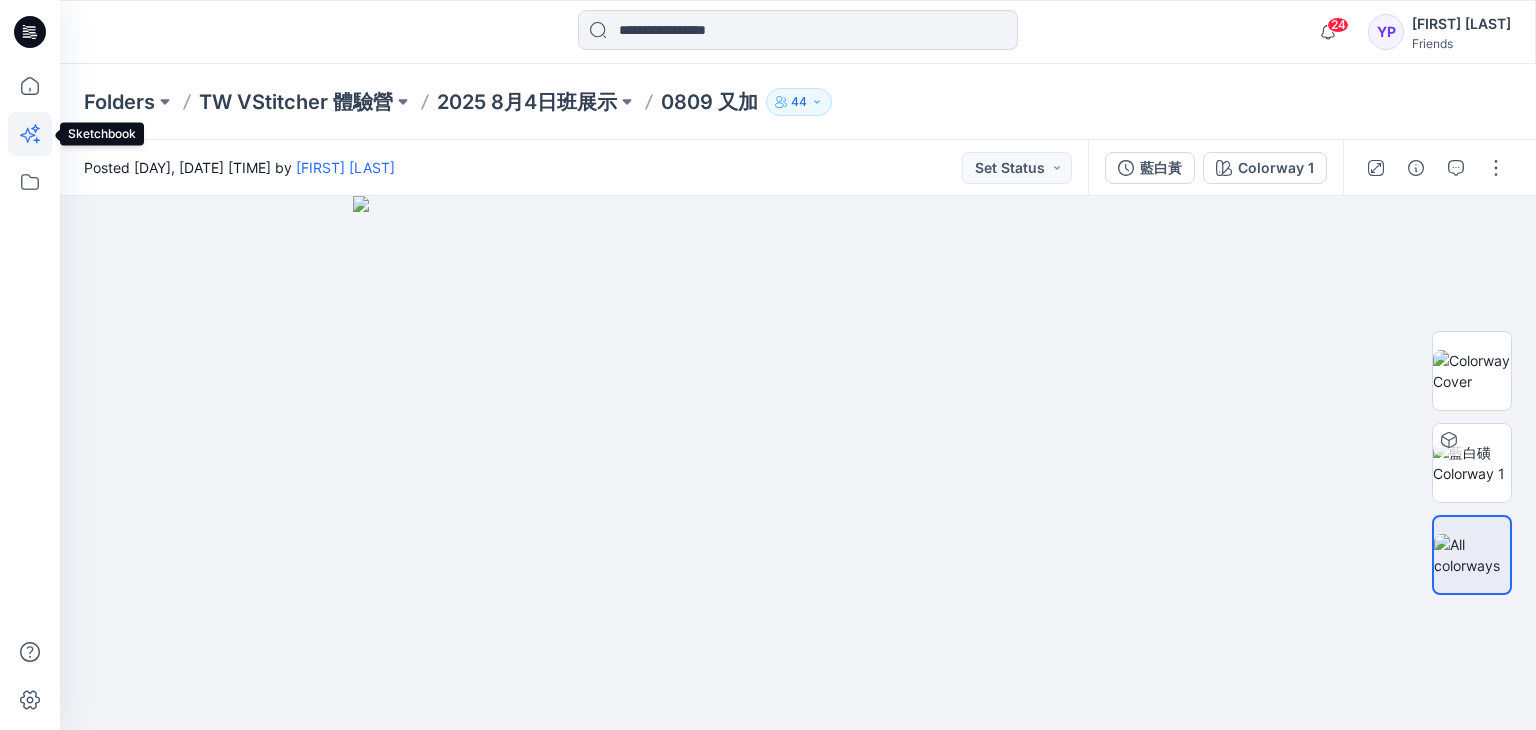 click 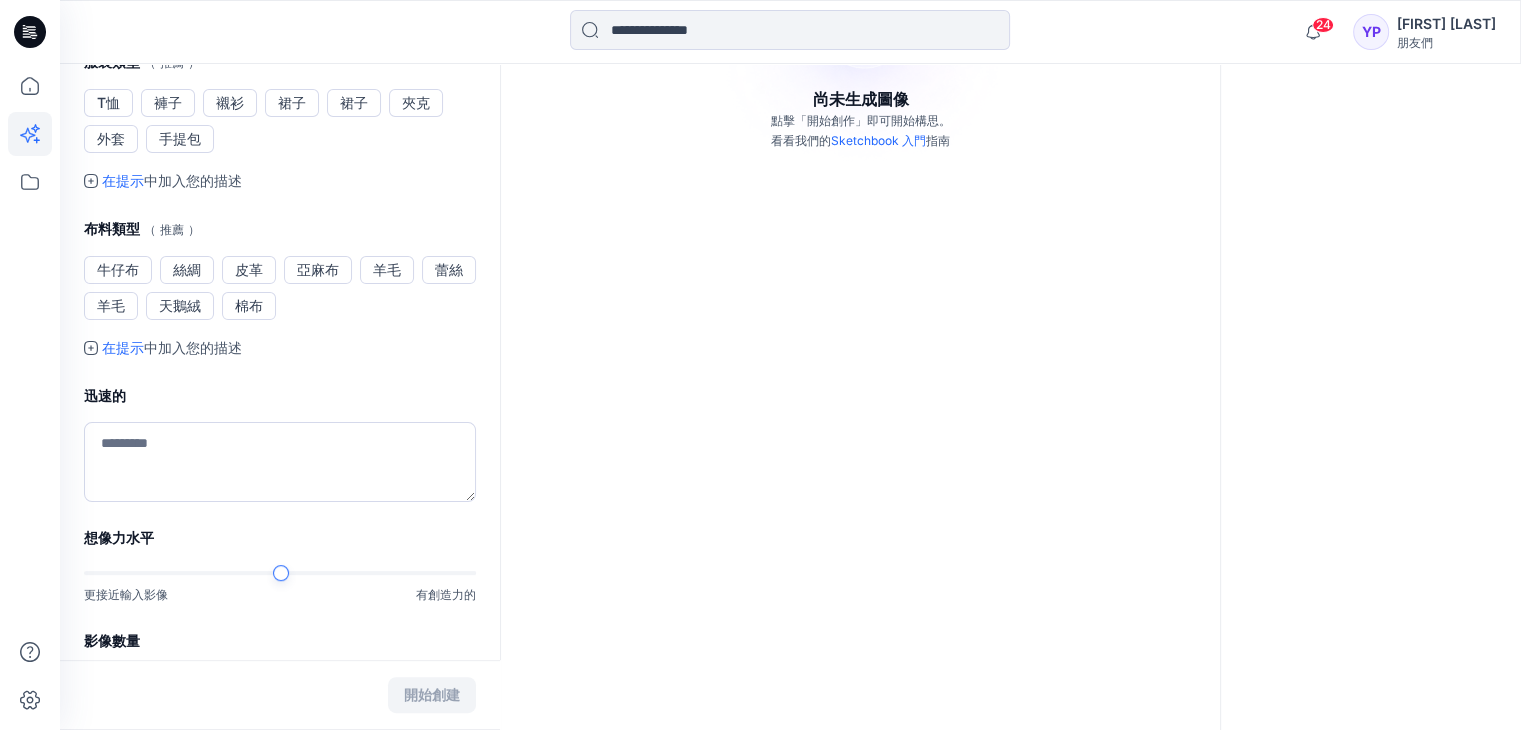 scroll, scrollTop: 100, scrollLeft: 0, axis: vertical 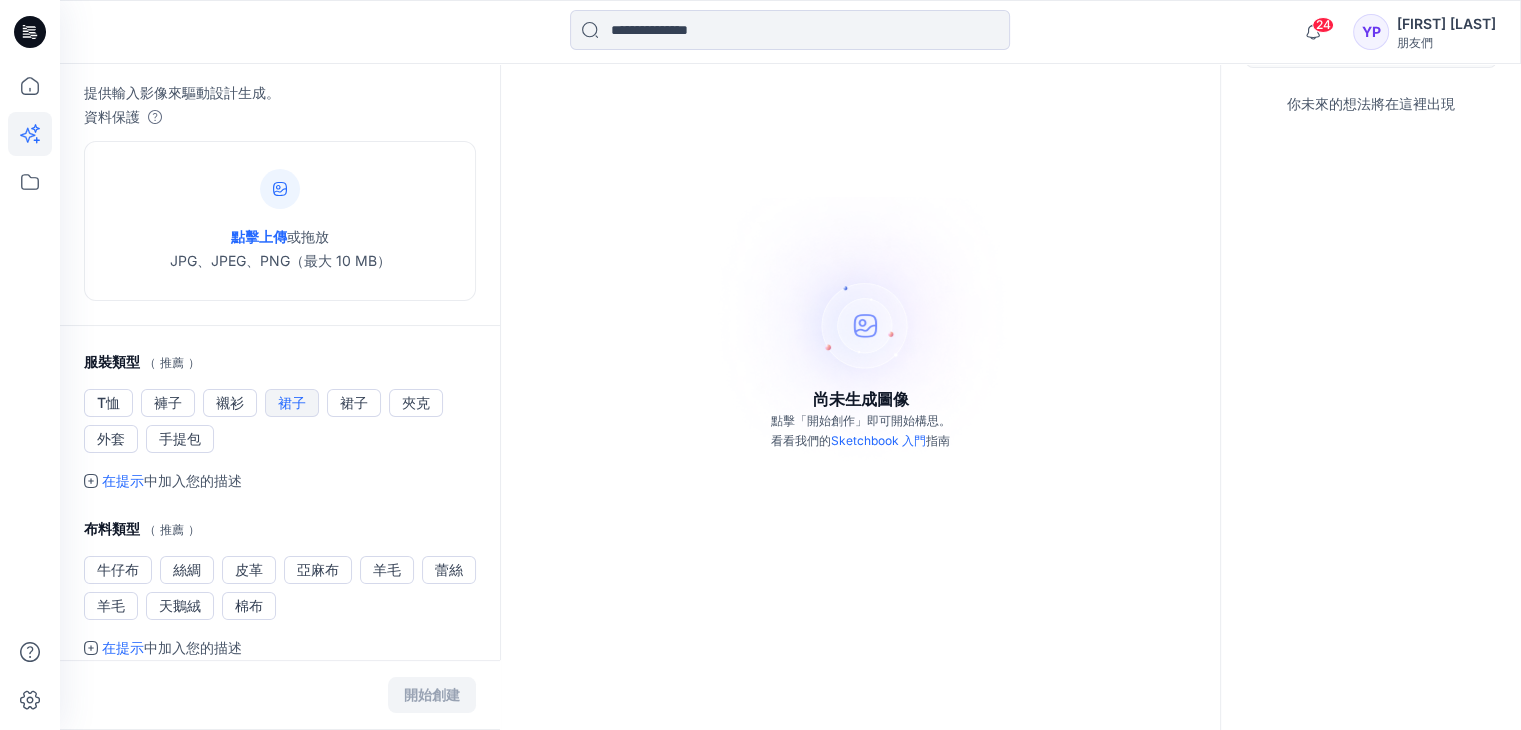 click on "裙子" at bounding box center [292, 403] 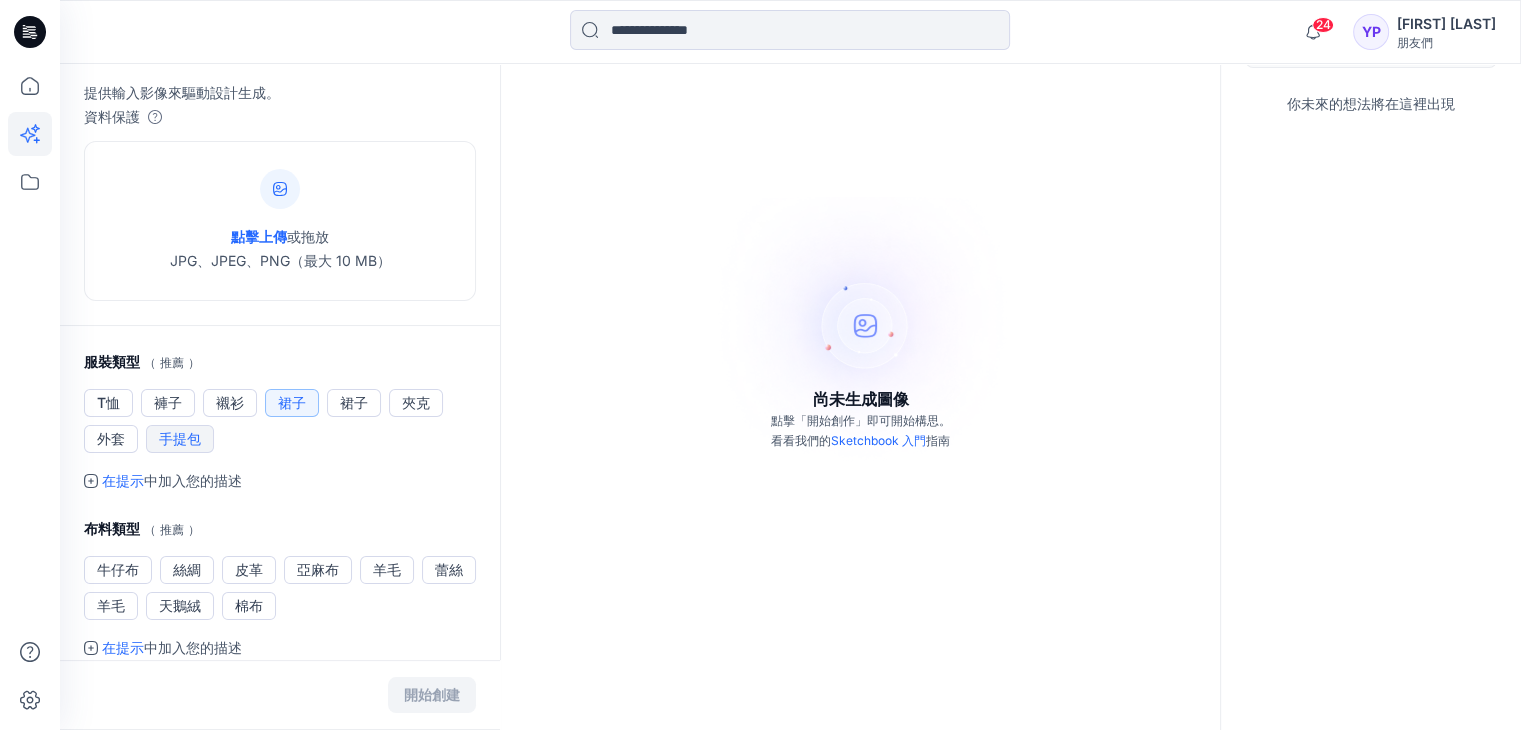click on "手提包" at bounding box center (180, 439) 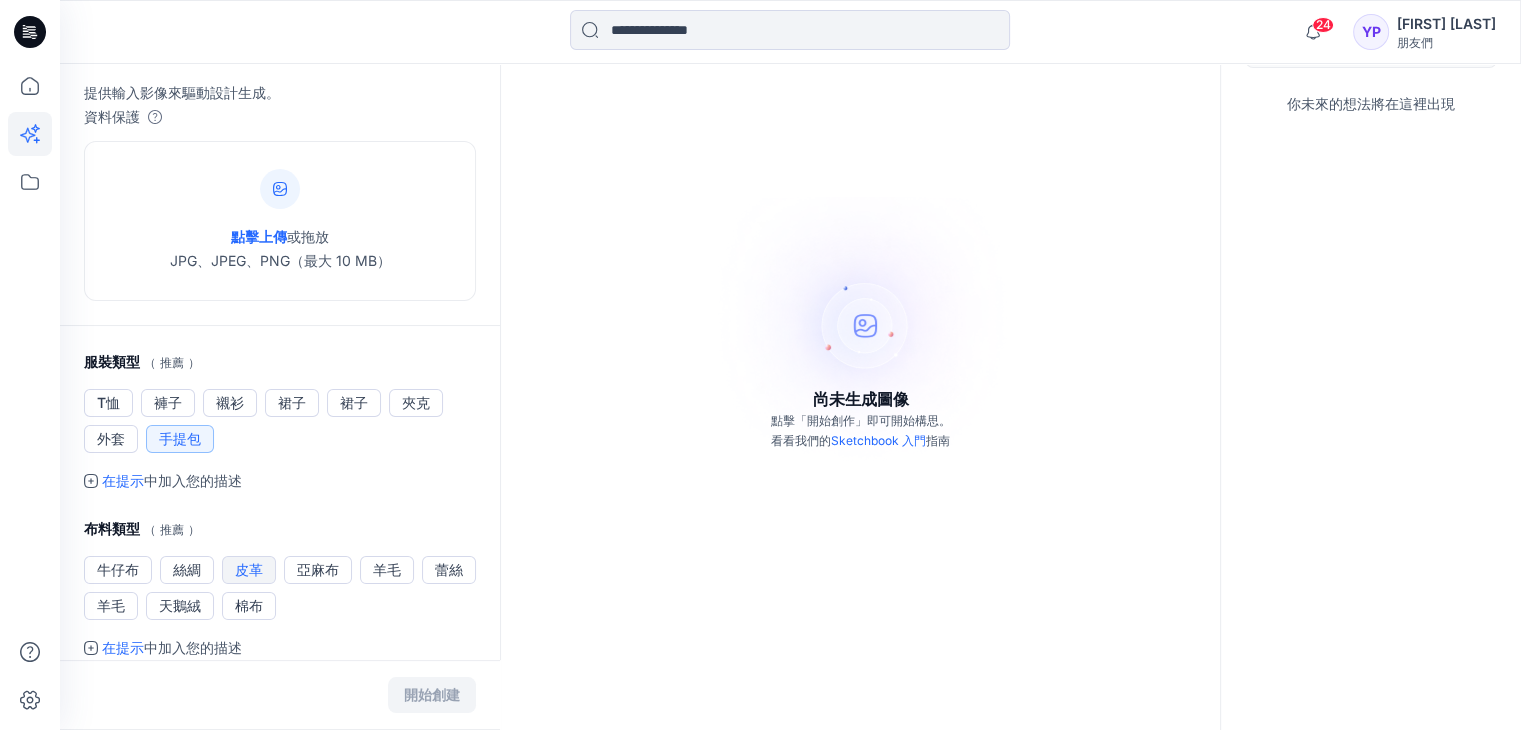 click on "皮革" at bounding box center (249, 570) 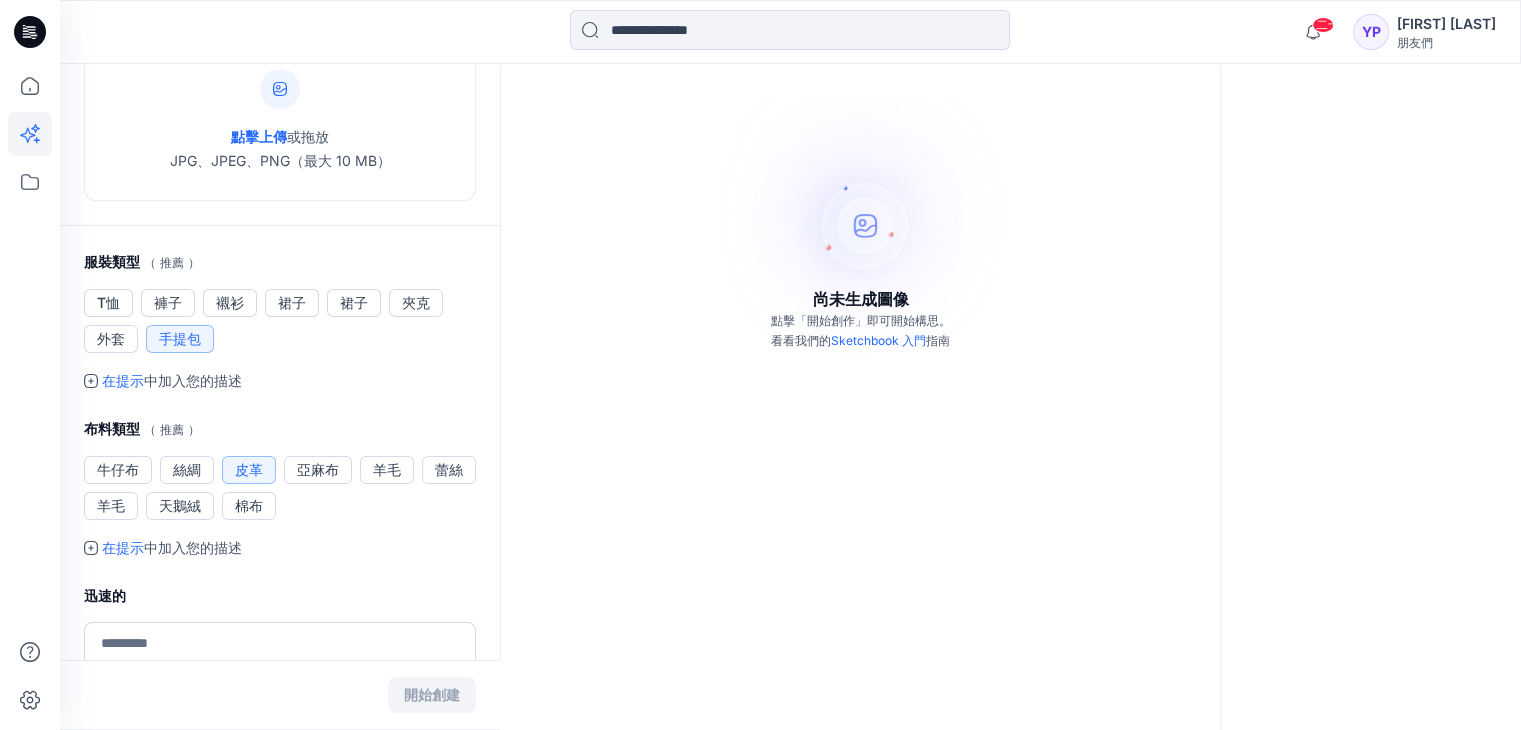 scroll, scrollTop: 100, scrollLeft: 0, axis: vertical 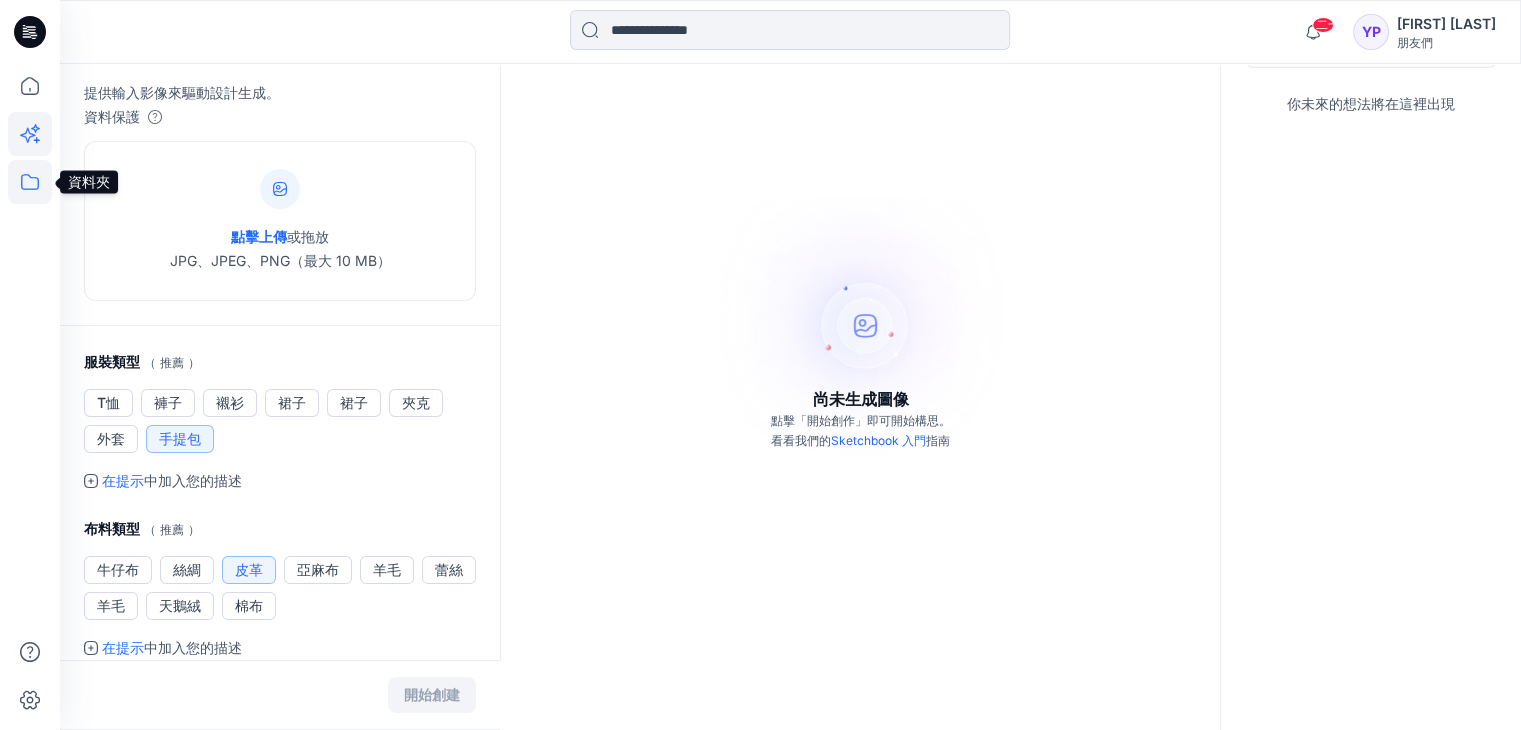 click 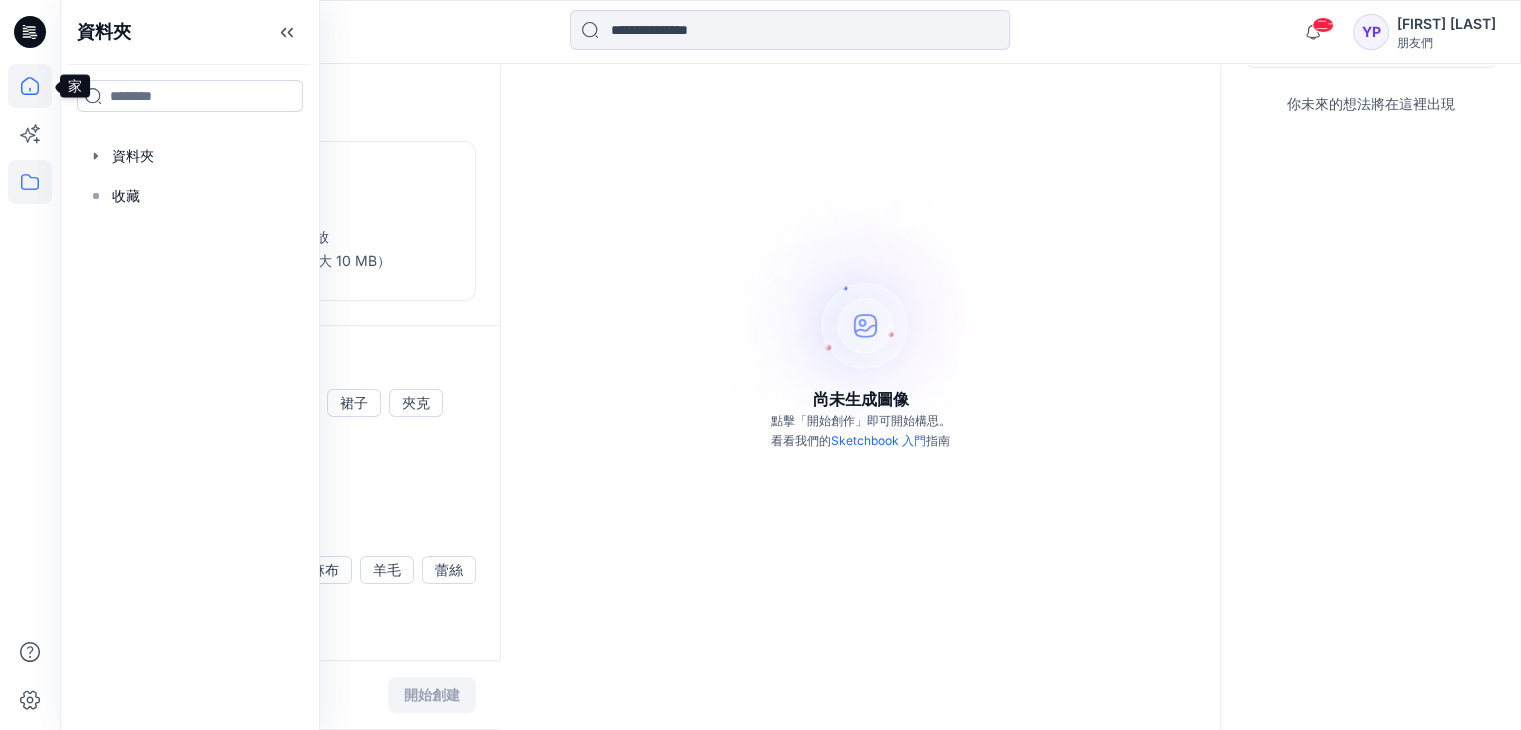 click 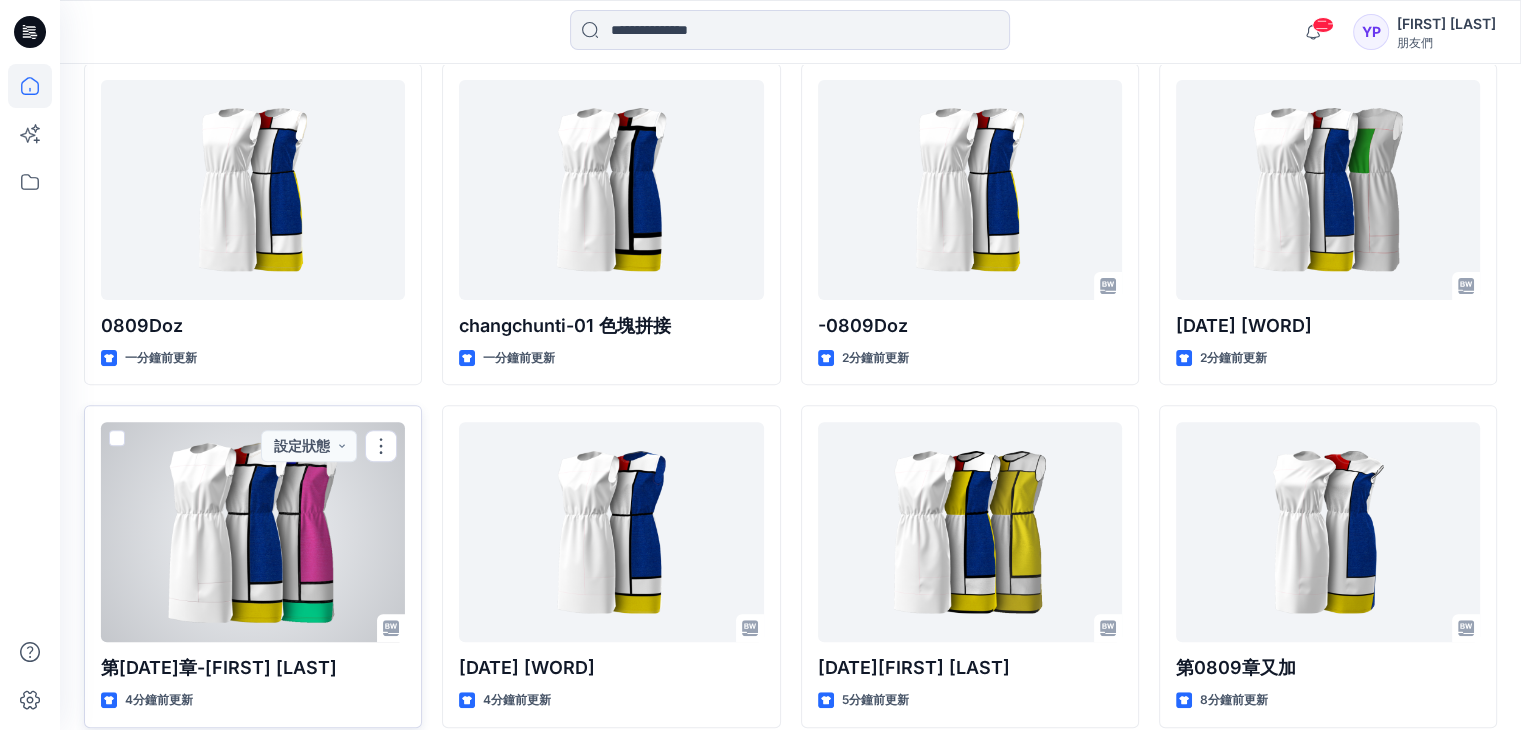scroll, scrollTop: 700, scrollLeft: 0, axis: vertical 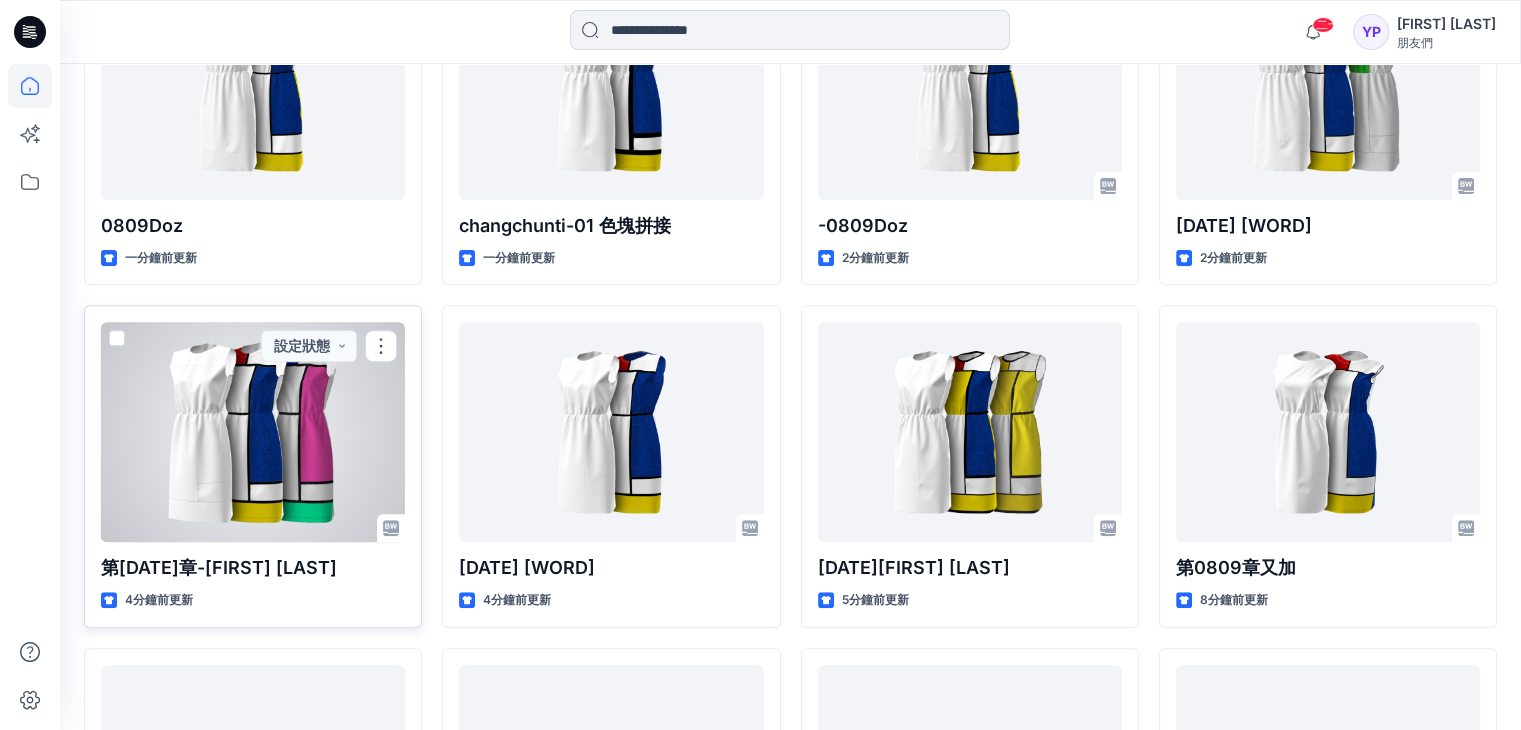 click at bounding box center [253, 432] 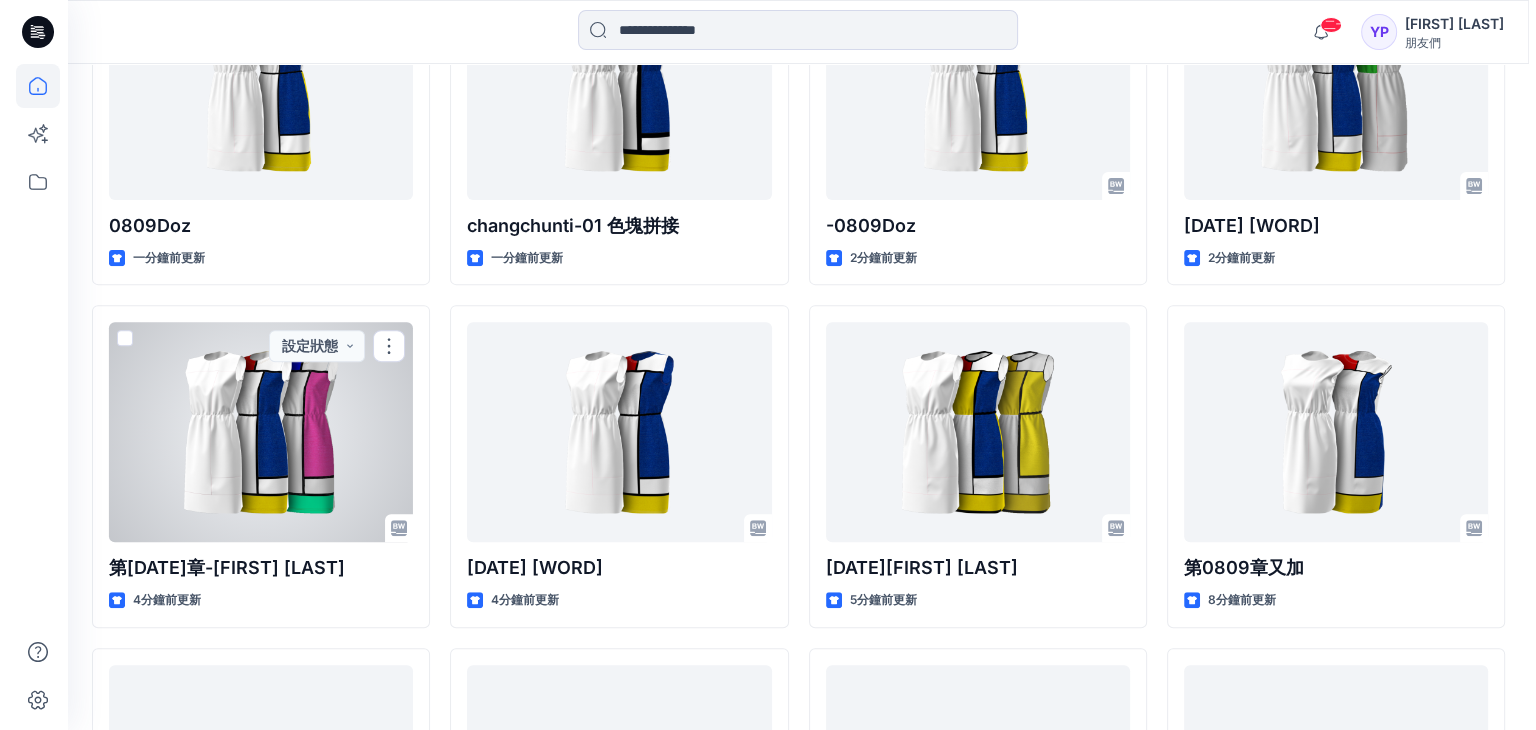scroll, scrollTop: 0, scrollLeft: 0, axis: both 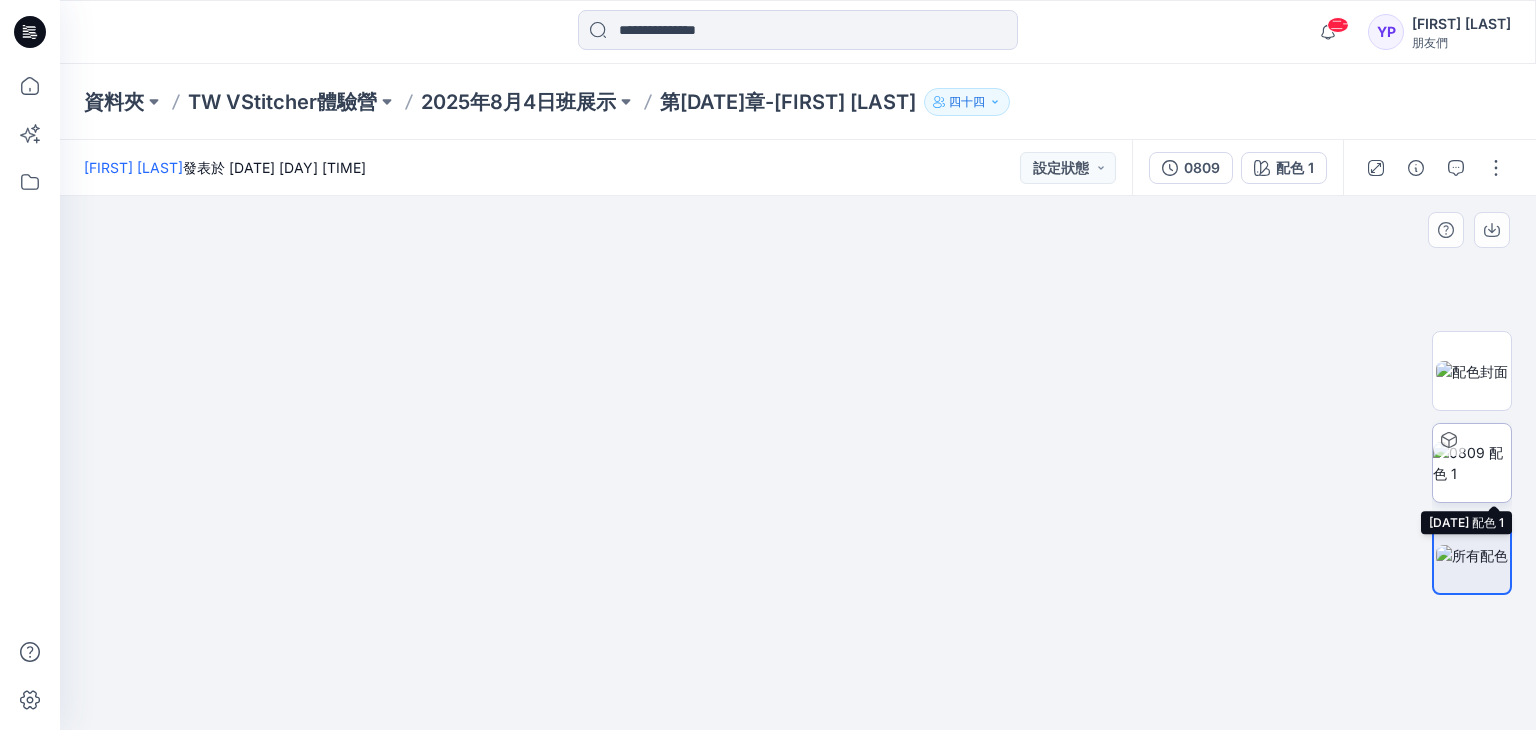 click at bounding box center (1449, 440) 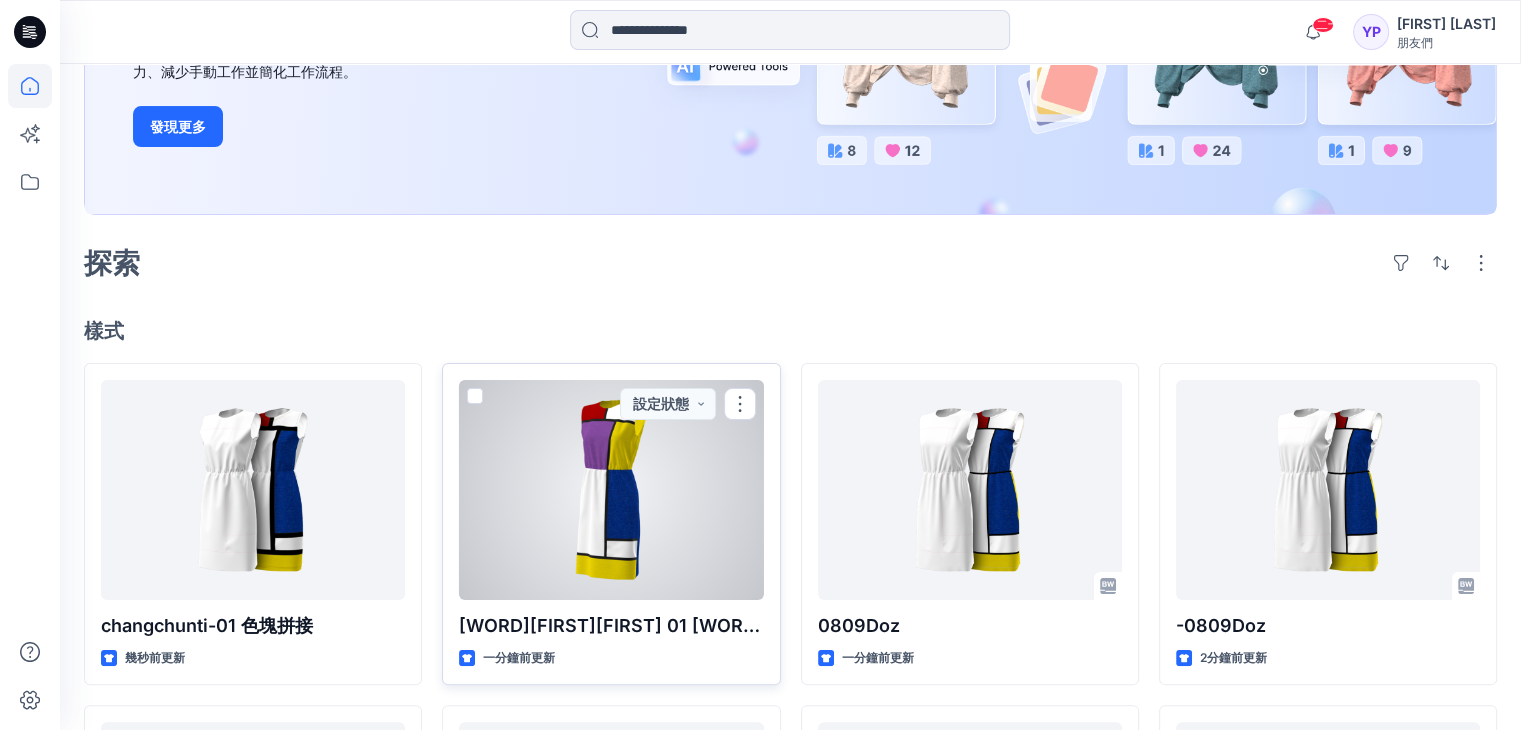 scroll, scrollTop: 500, scrollLeft: 0, axis: vertical 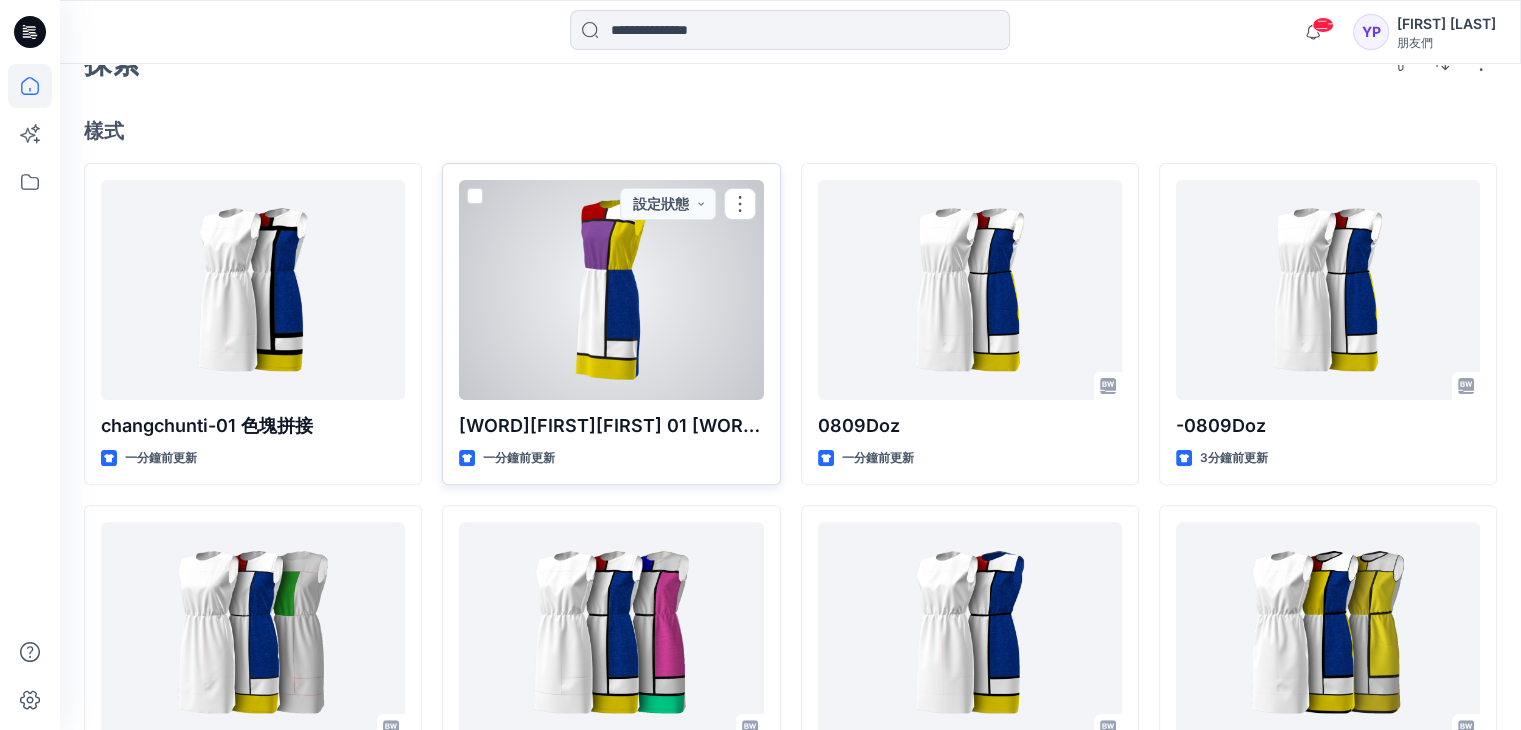 click at bounding box center [611, 290] 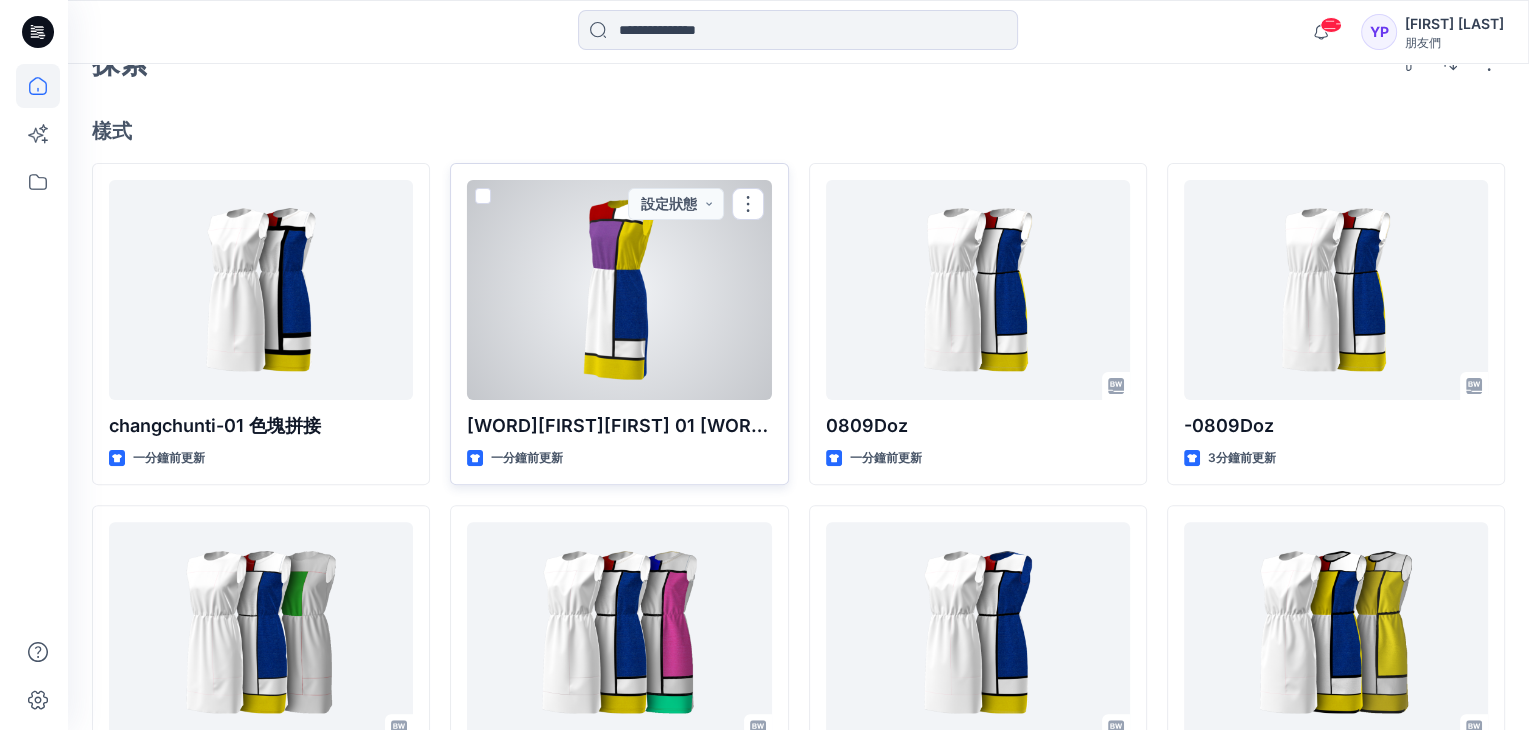 scroll, scrollTop: 0, scrollLeft: 0, axis: both 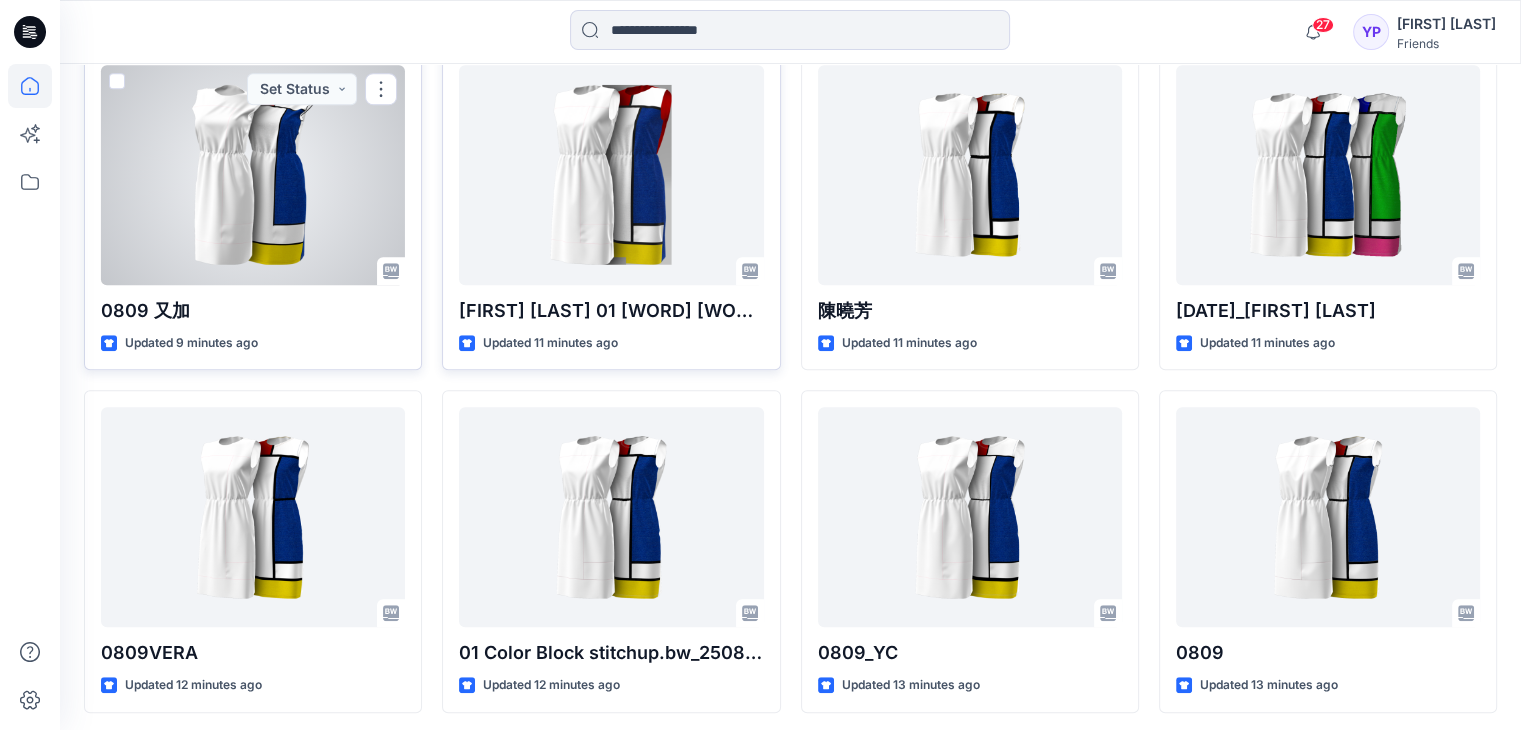 click at bounding box center [253, 175] 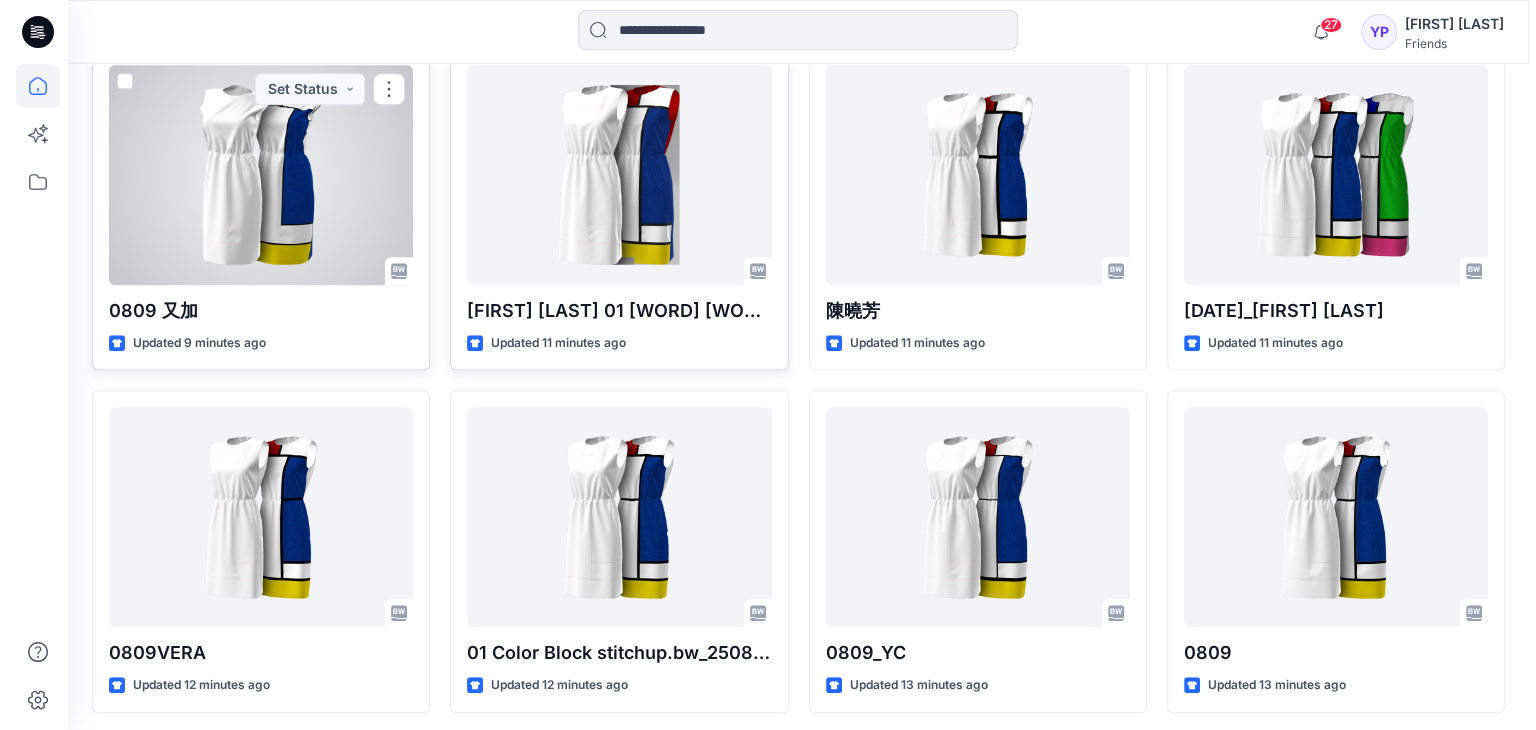 scroll, scrollTop: 0, scrollLeft: 0, axis: both 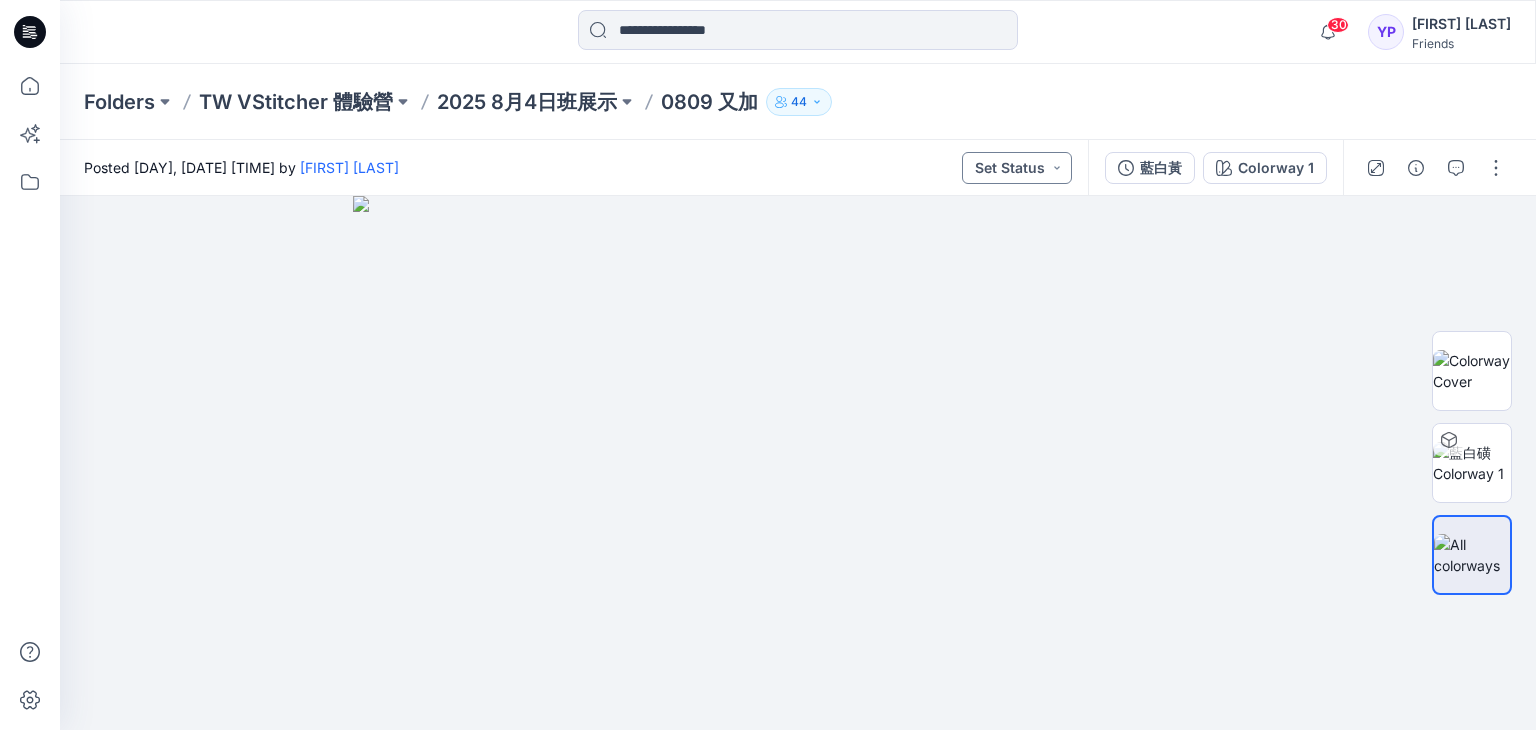 click on "Set Status" at bounding box center [1017, 168] 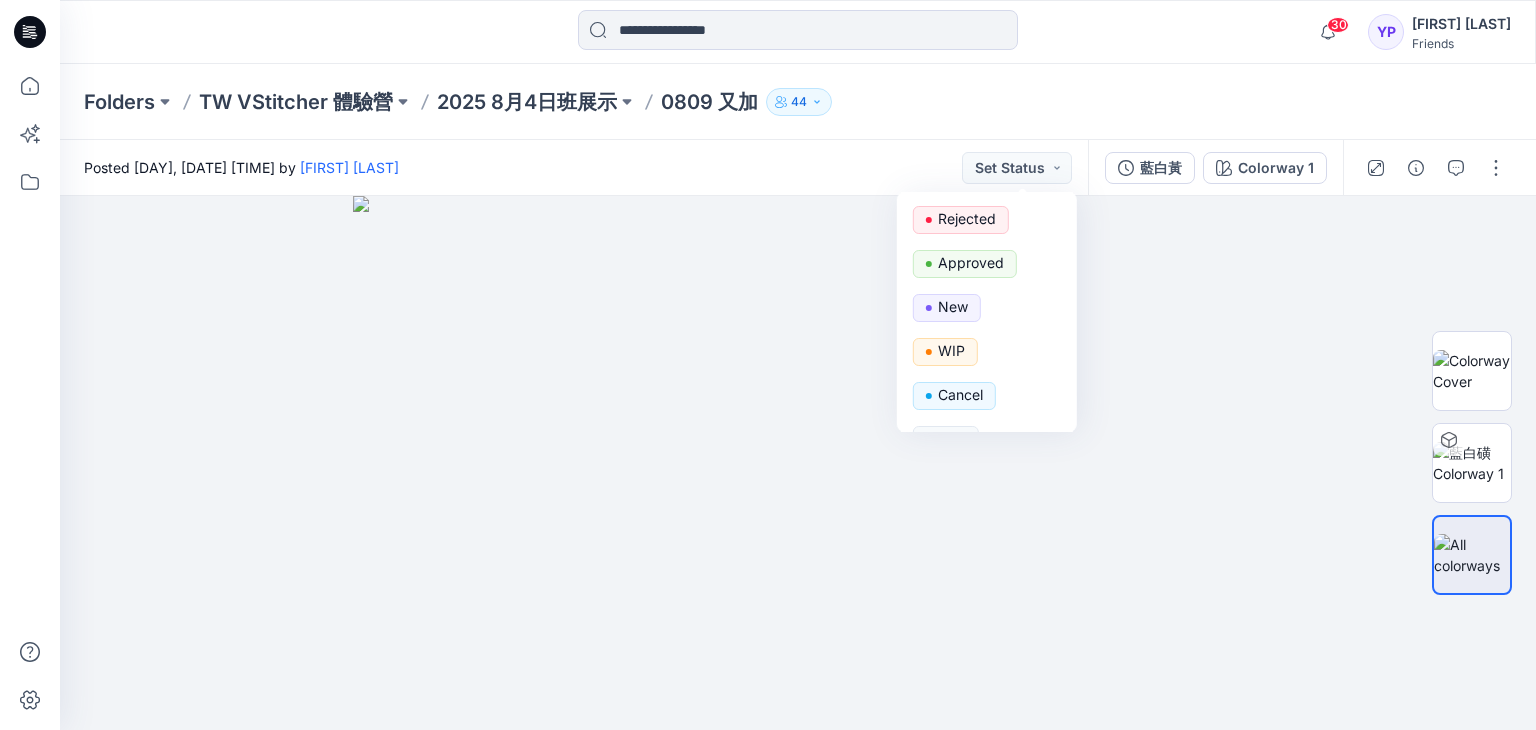 scroll, scrollTop: 0, scrollLeft: 0, axis: both 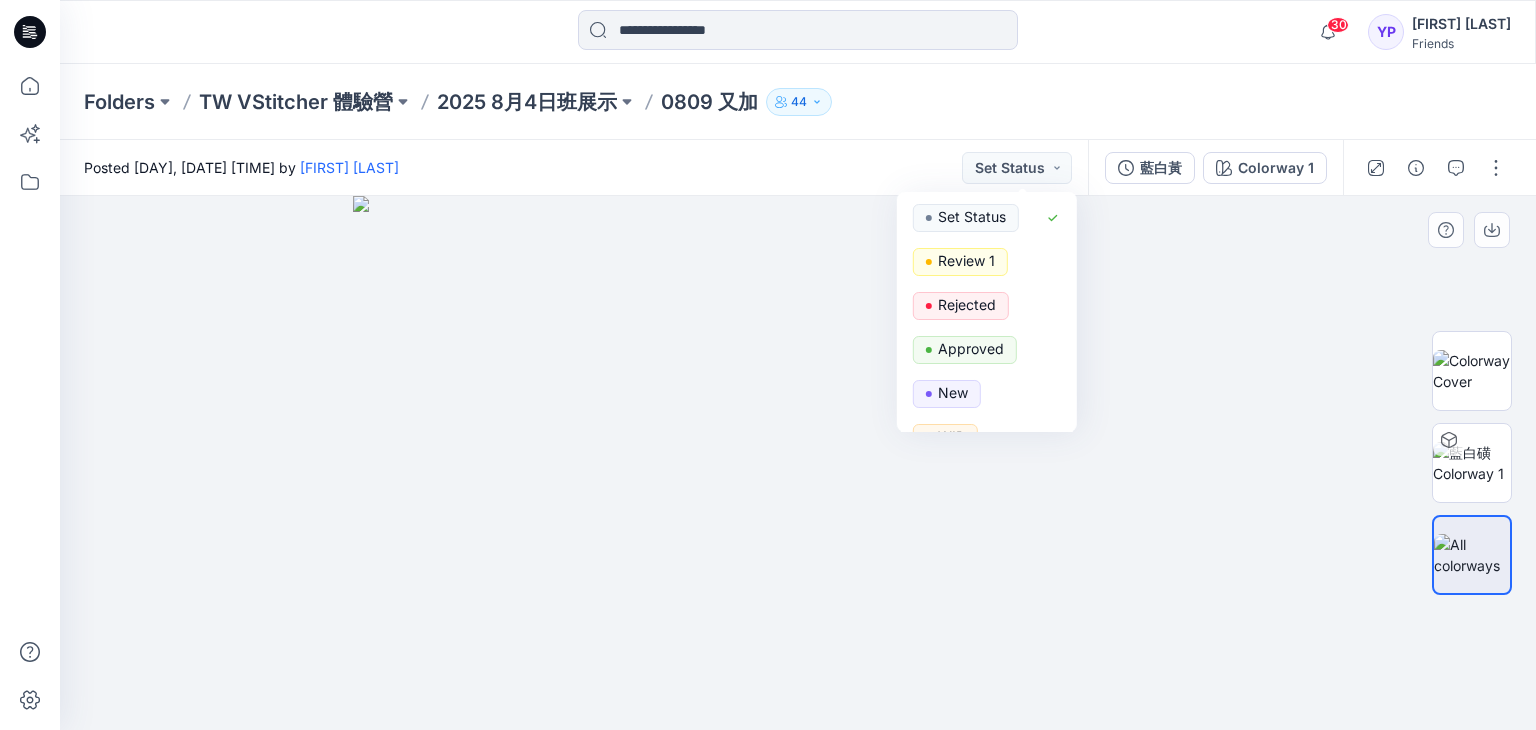 click at bounding box center [797, 463] 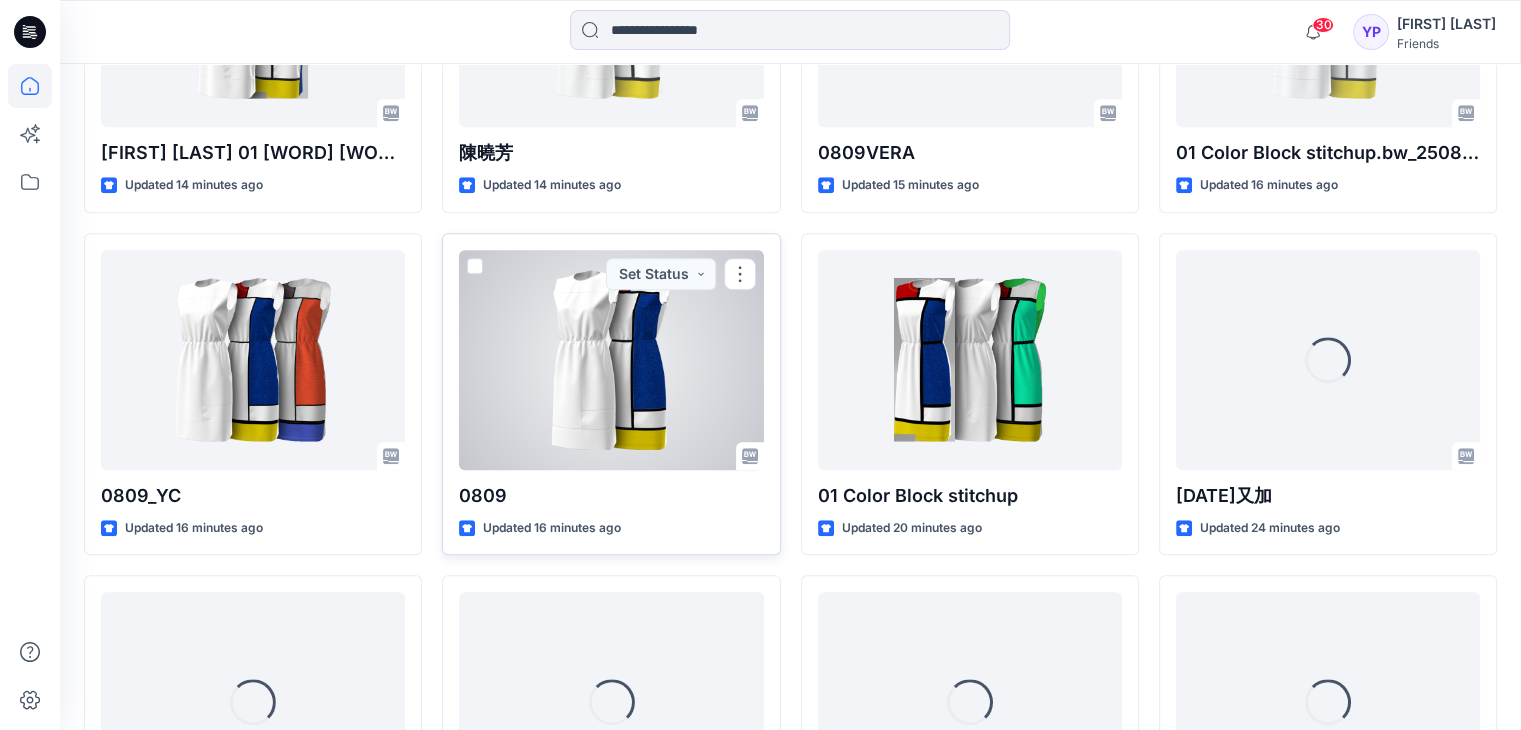 scroll, scrollTop: 1900, scrollLeft: 0, axis: vertical 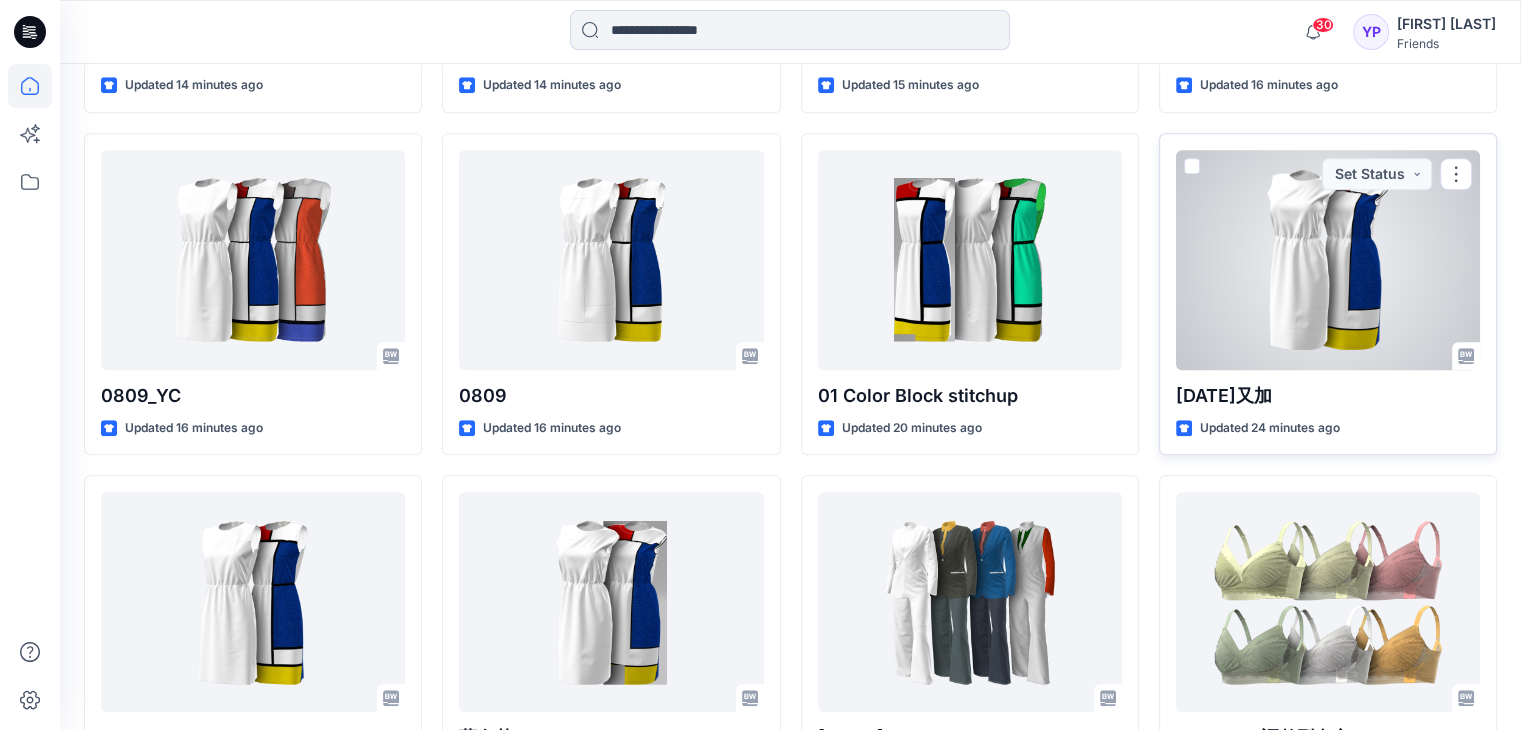 click at bounding box center [1328, 260] 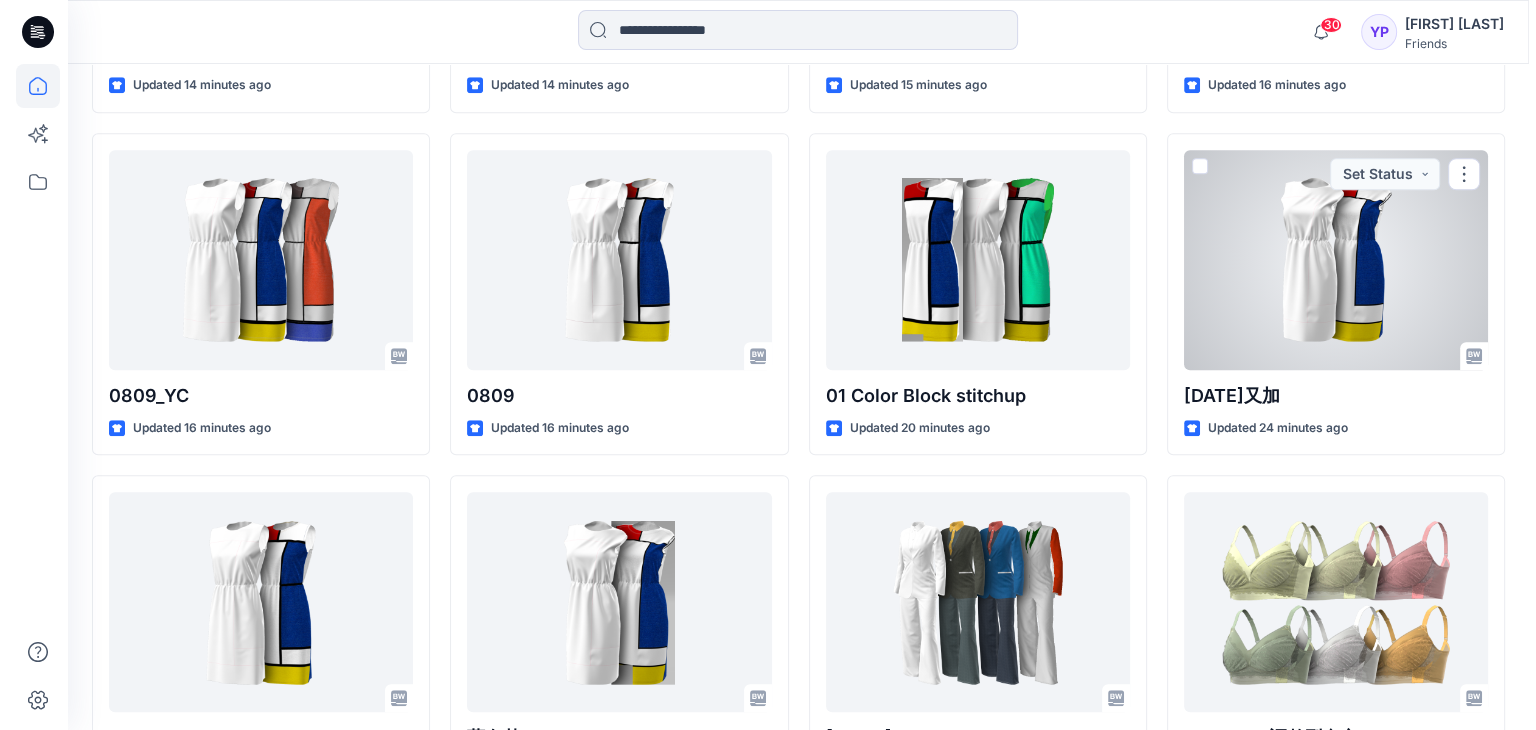 scroll, scrollTop: 0, scrollLeft: 0, axis: both 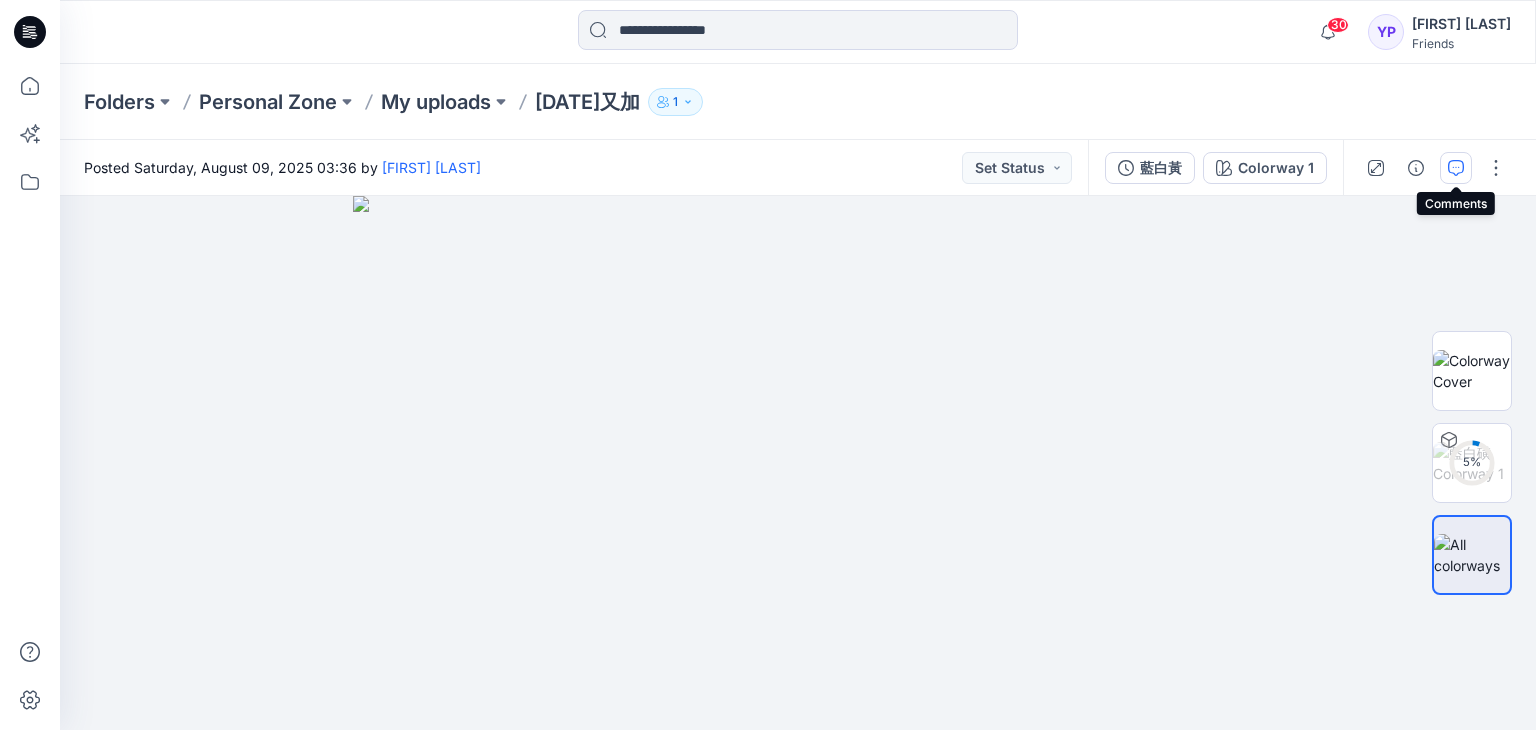 click 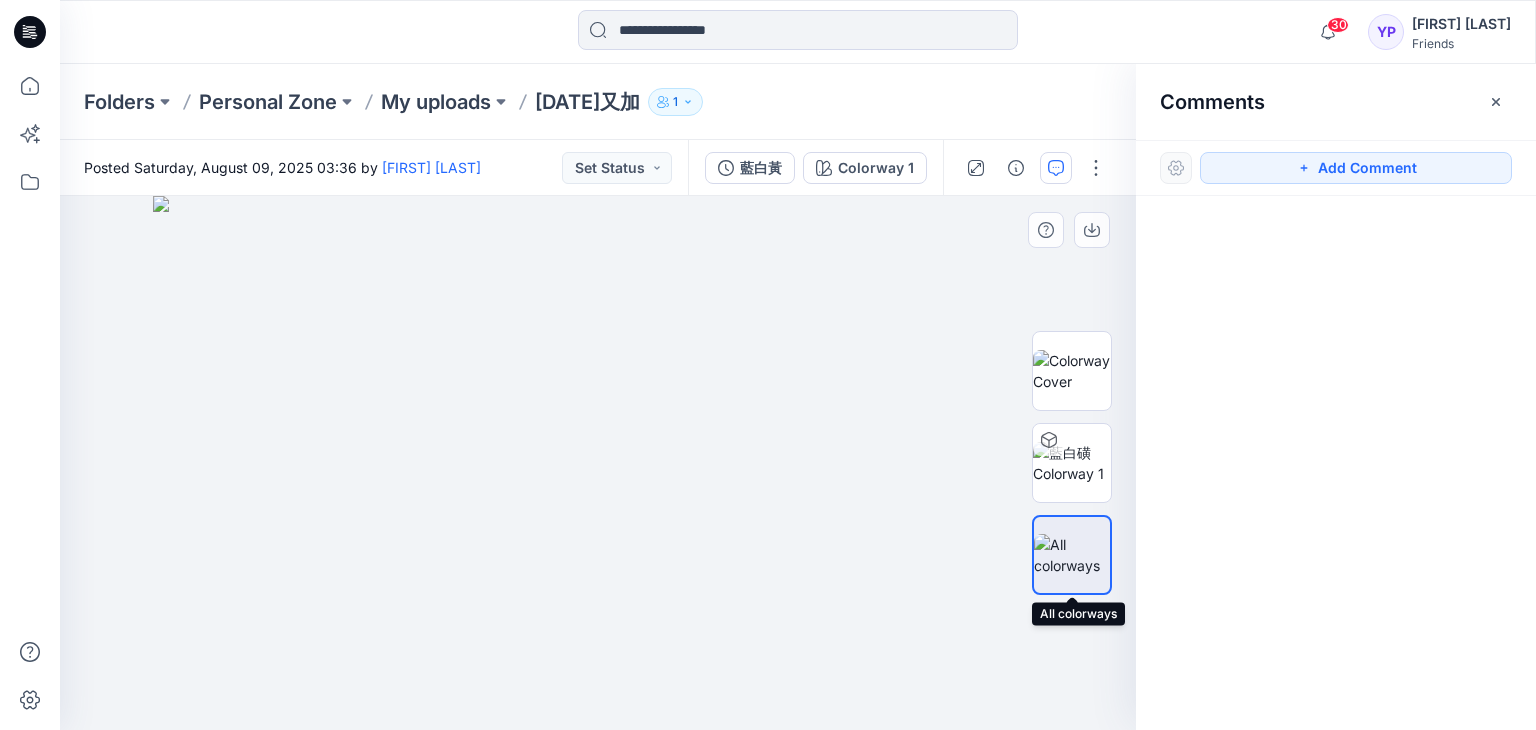 click at bounding box center [1072, 555] 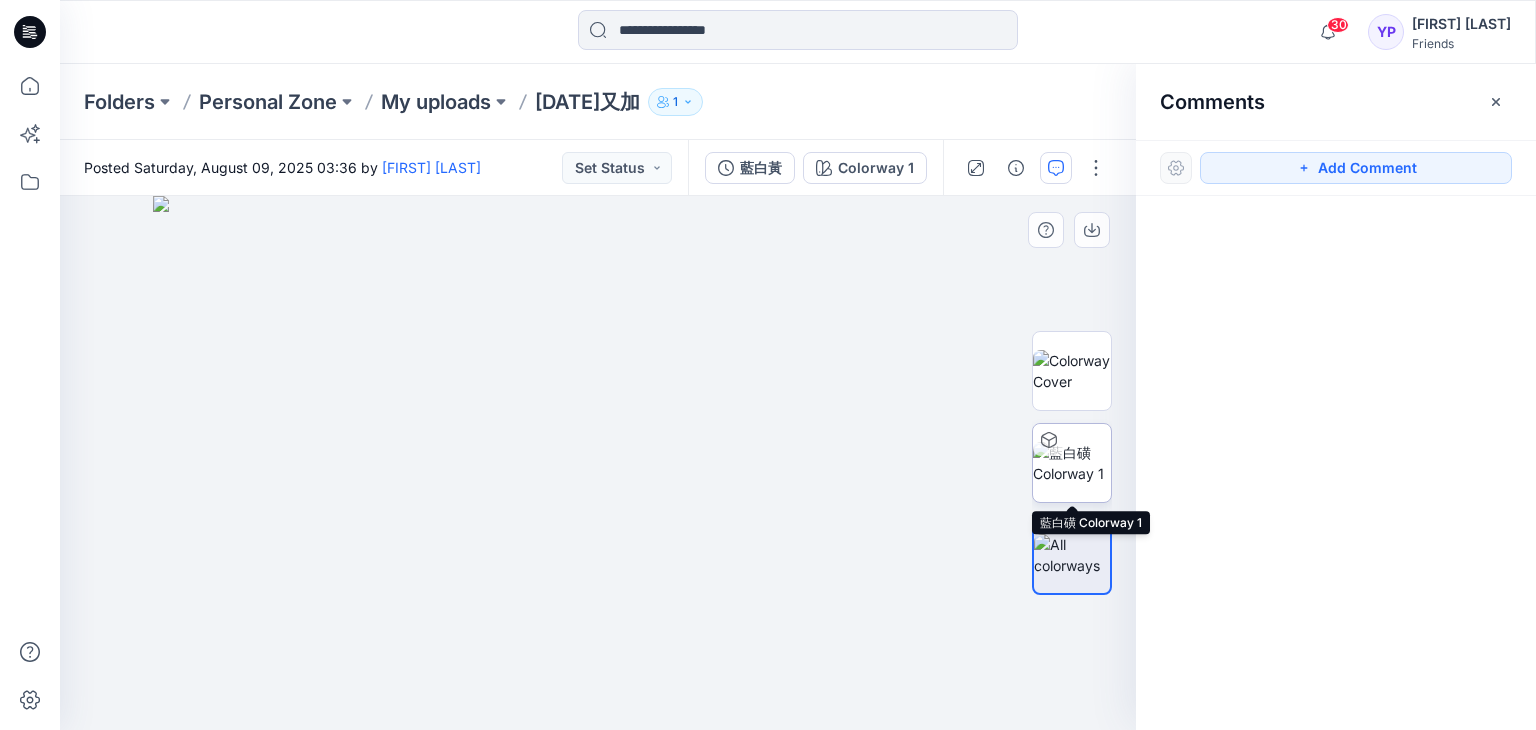 click at bounding box center (1072, 463) 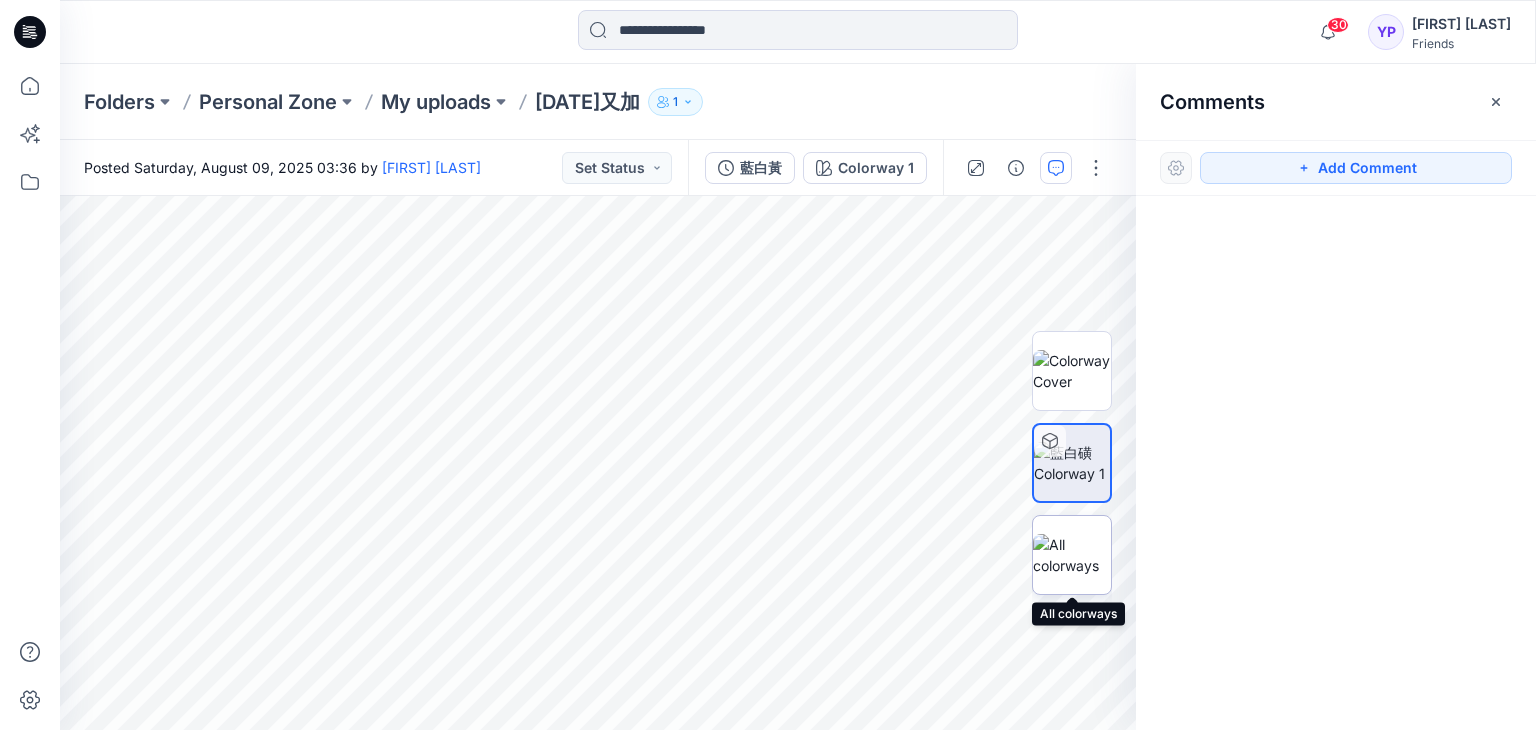 click at bounding box center (1072, 555) 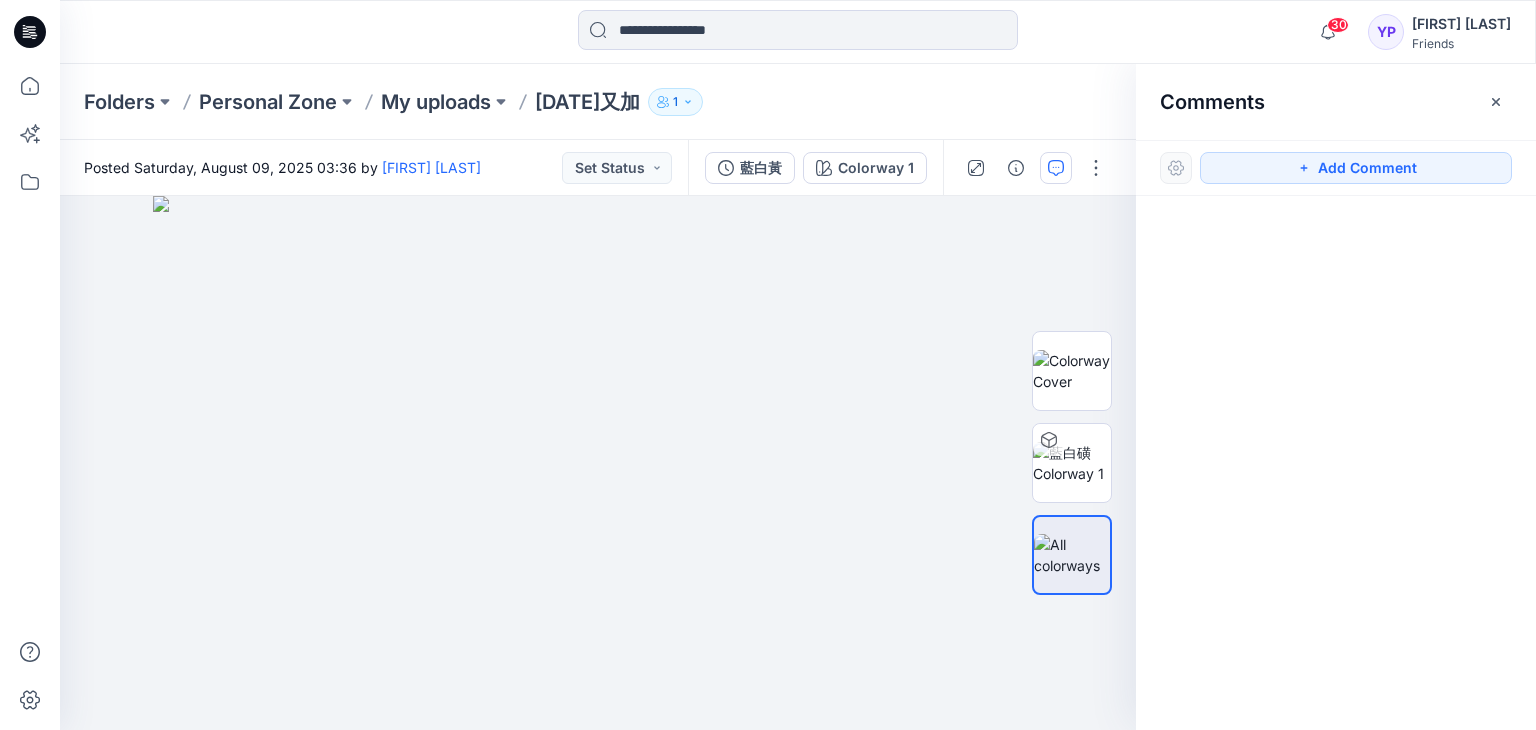 click at bounding box center [1336, 426] 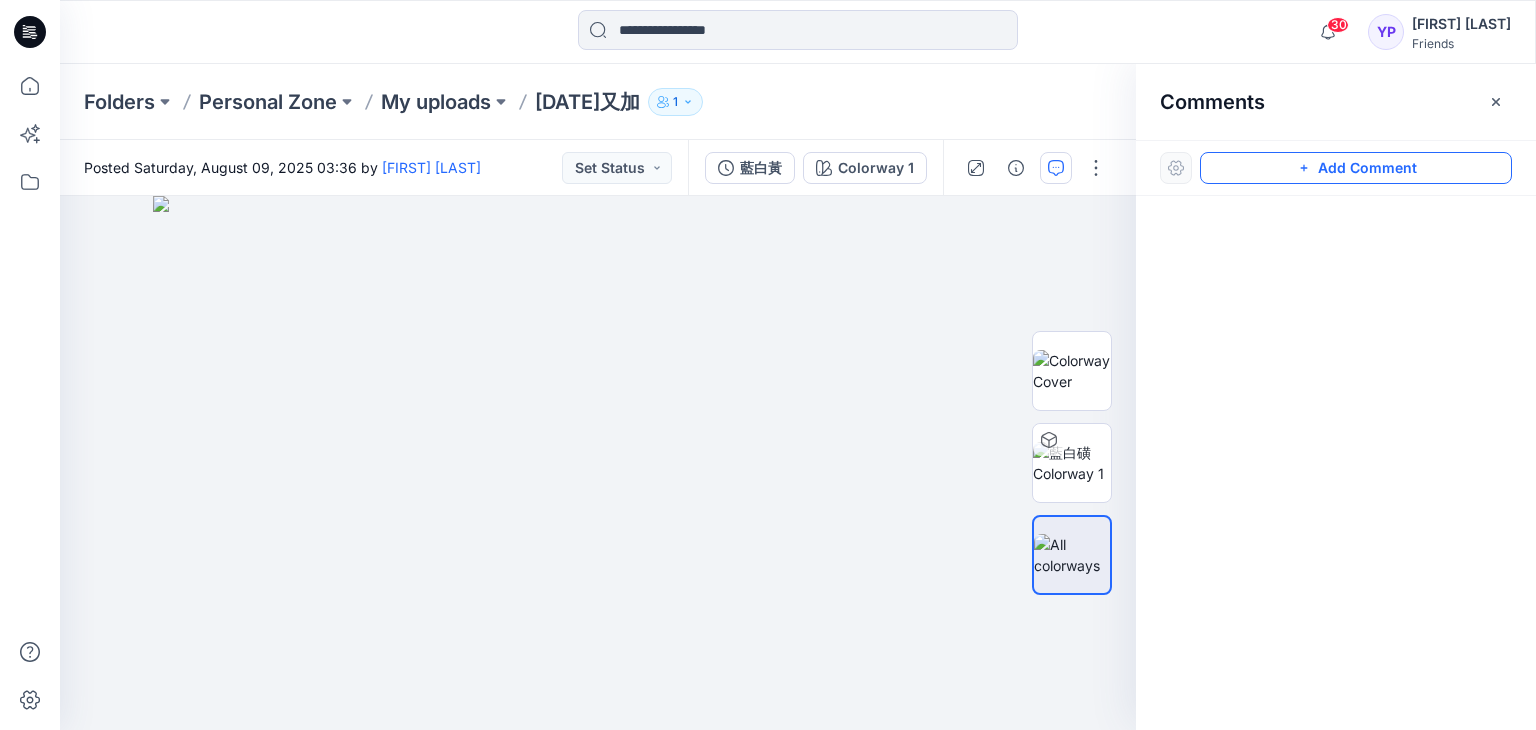 click on "Add Comment" at bounding box center (1356, 168) 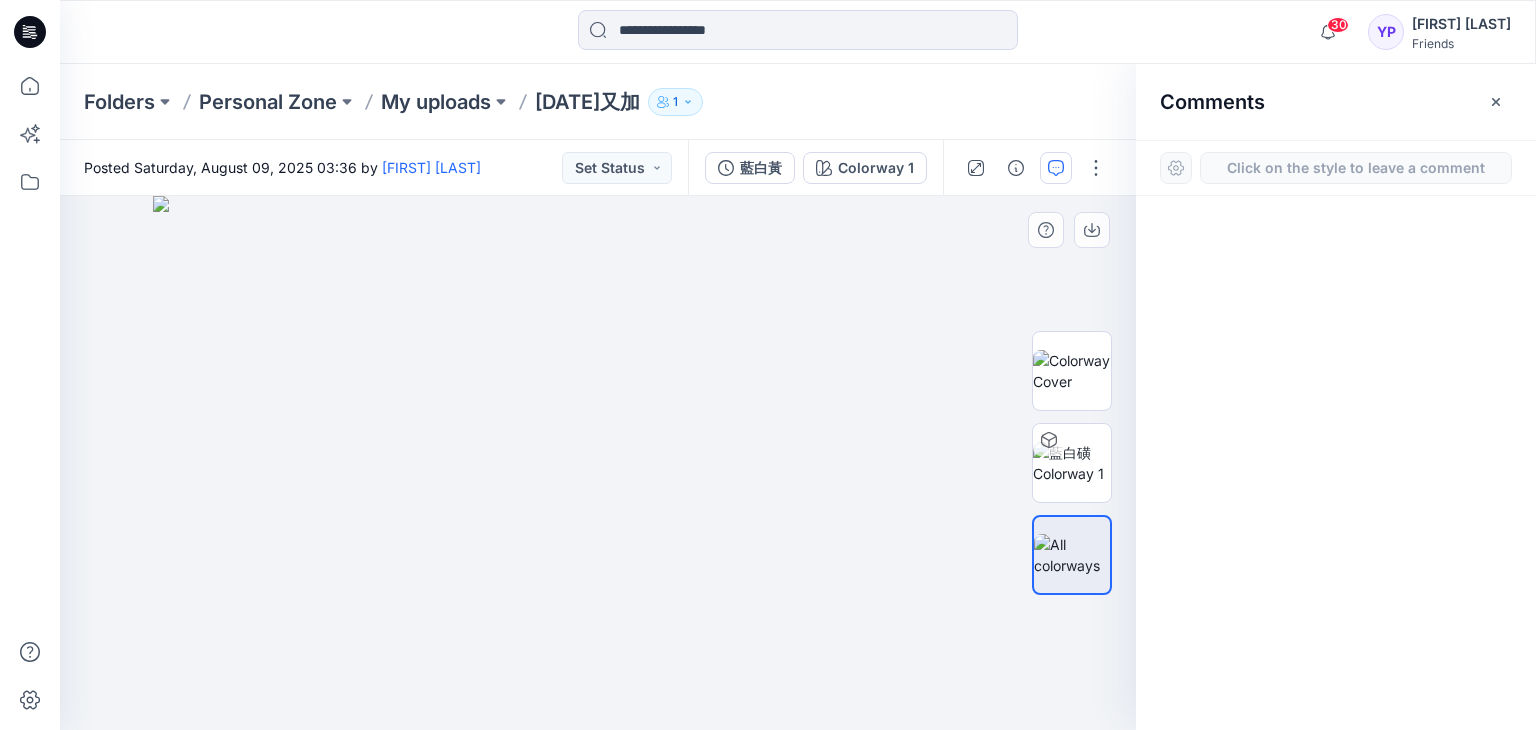 click on "1" at bounding box center [598, 463] 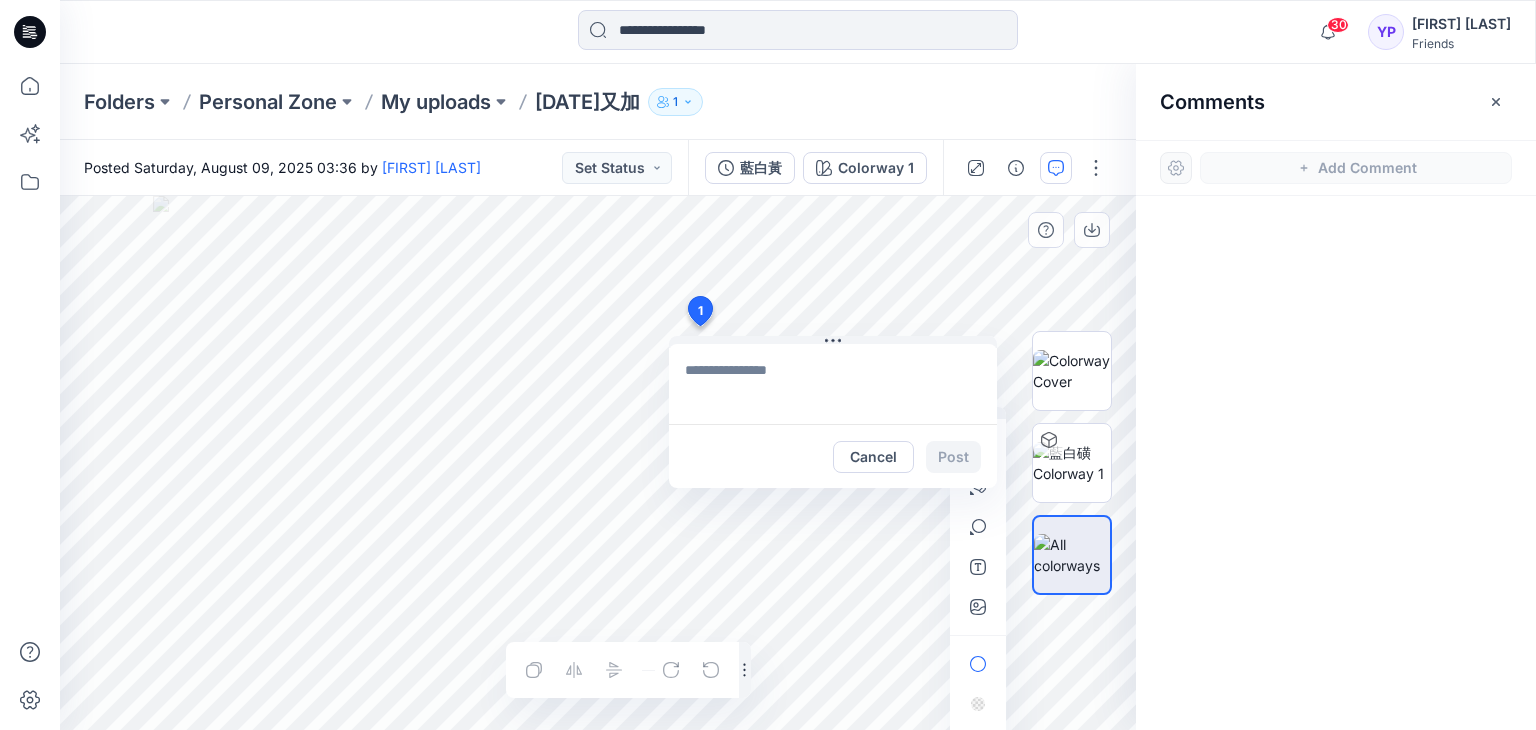 click on "Cancel Post" at bounding box center (907, 457) 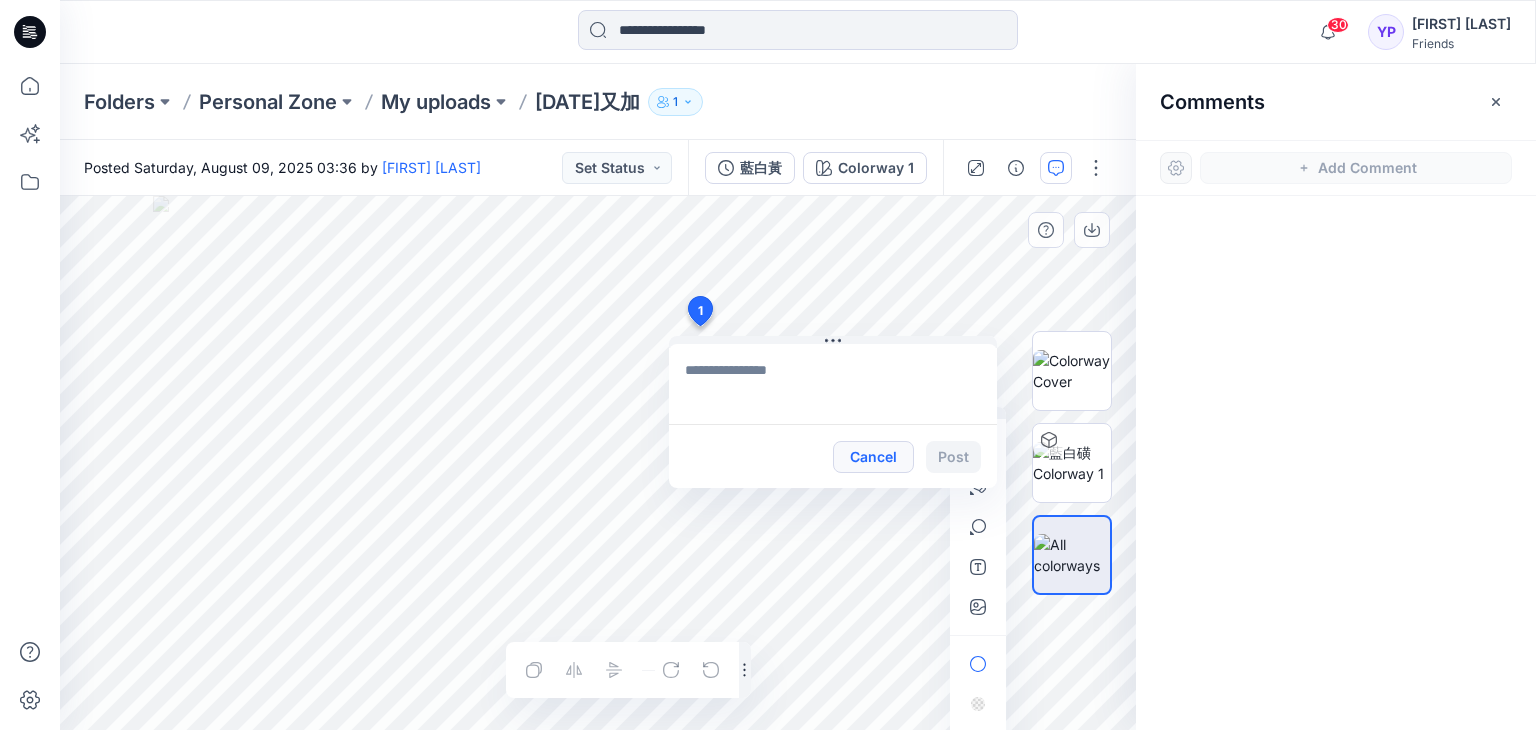 click on "Cancel" at bounding box center (873, 457) 